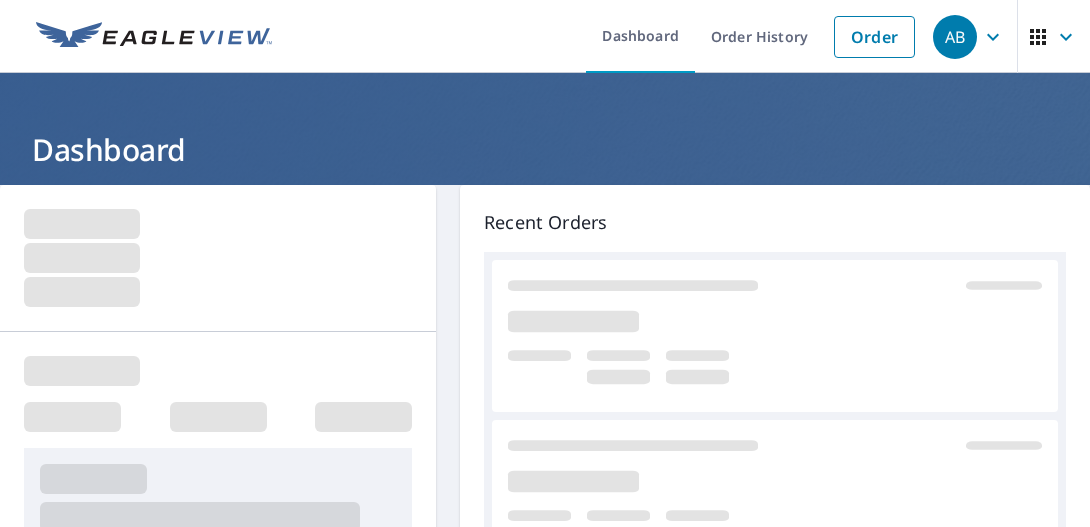 scroll, scrollTop: 0, scrollLeft: 0, axis: both 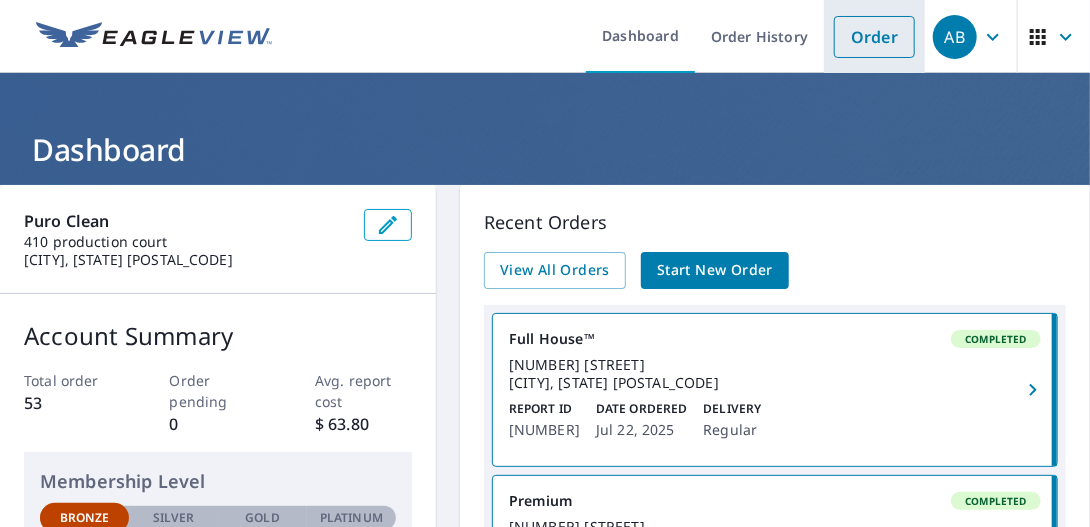 click on "Order" at bounding box center [874, 37] 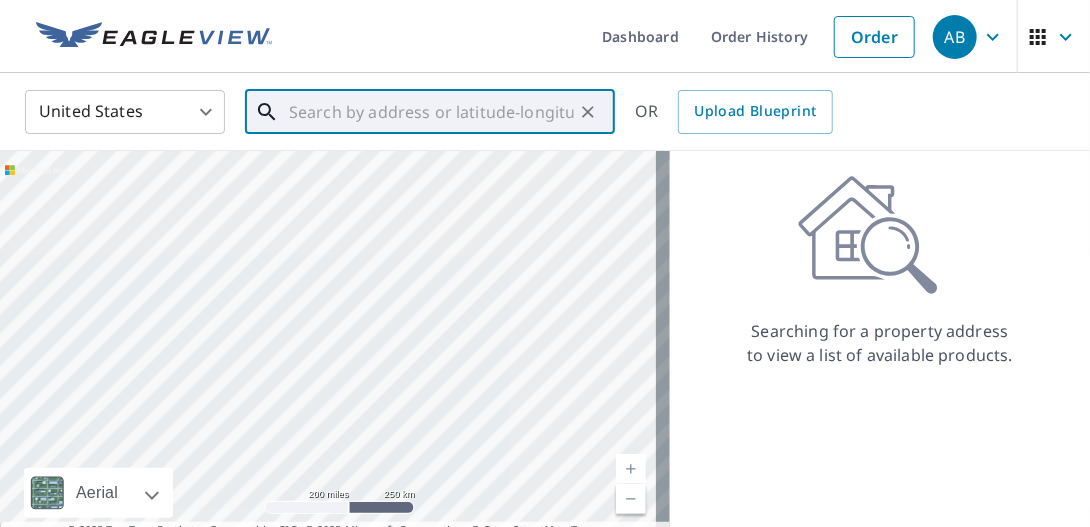 click at bounding box center (431, 112) 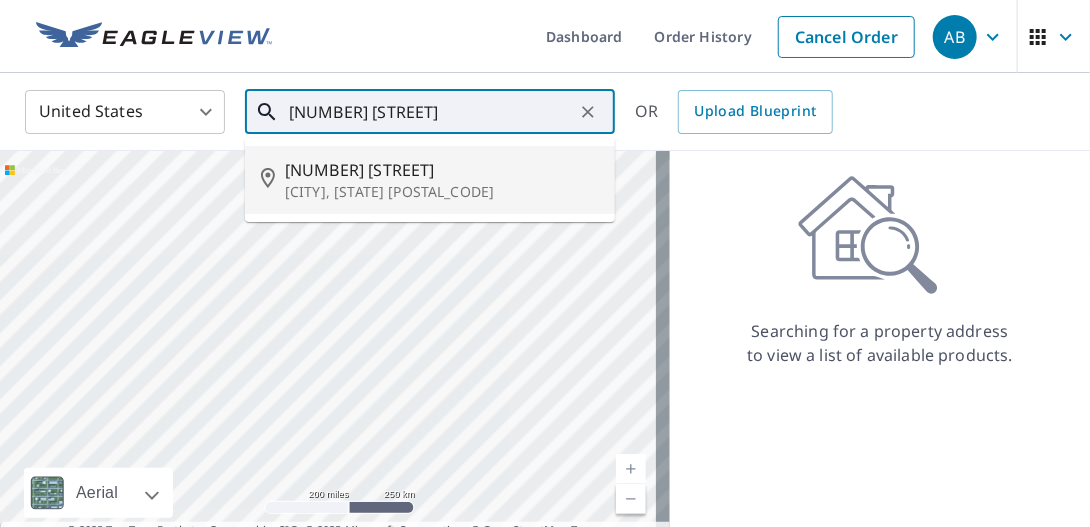 click on "[CITY], [STATE] [POSTAL_CODE]" at bounding box center (442, 192) 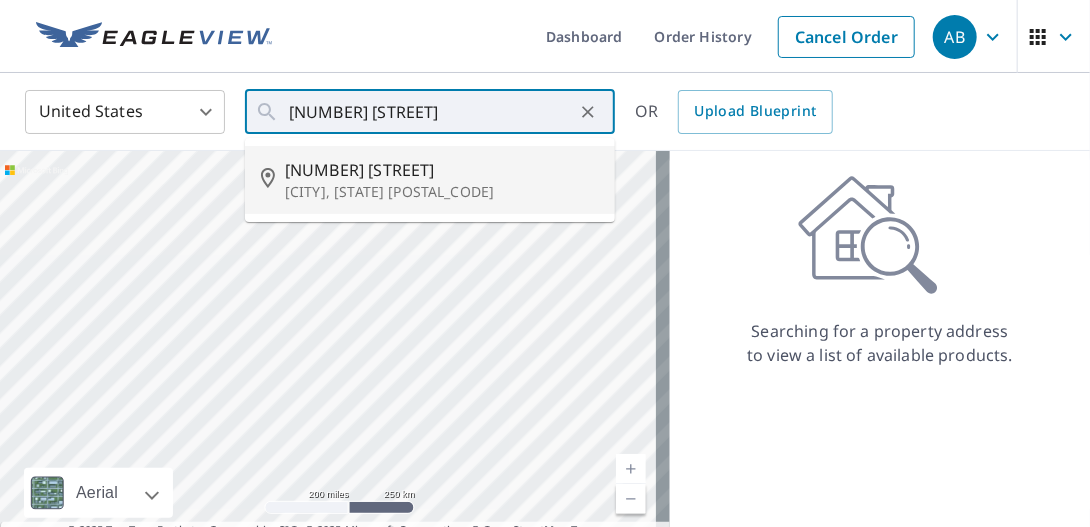 type on "[NUMBER] [STREET] [CITY], [STATE] [POSTAL_CODE]" 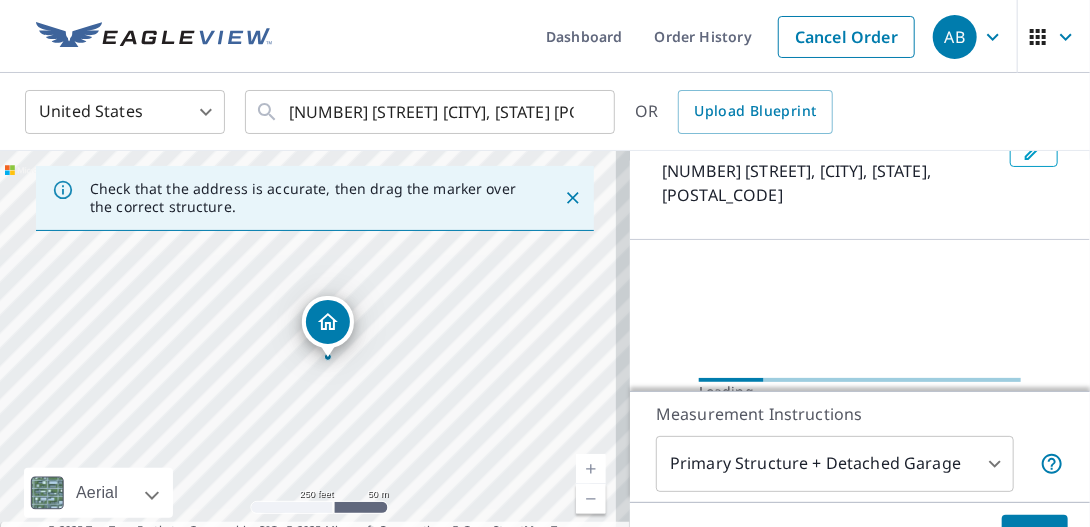 scroll, scrollTop: 200, scrollLeft: 0, axis: vertical 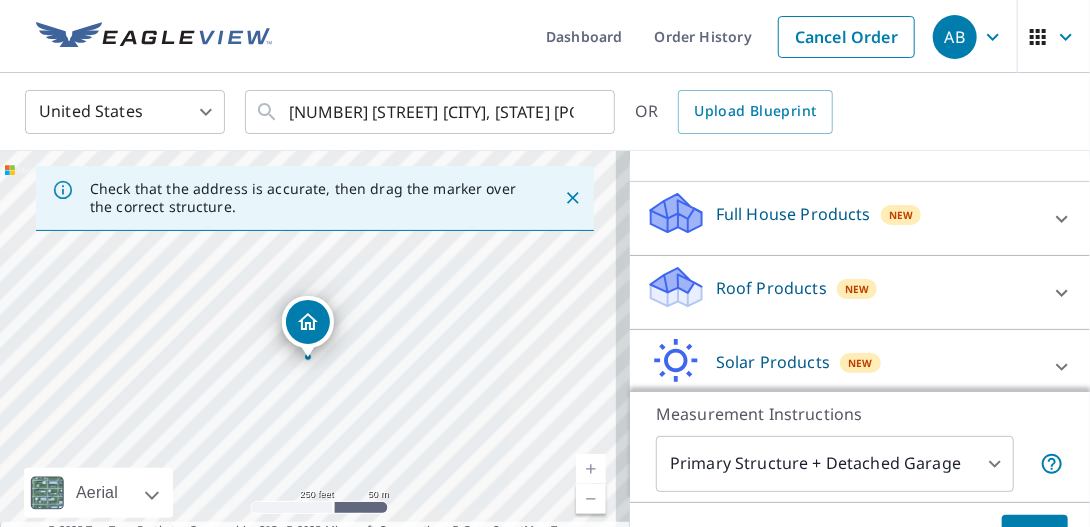 click 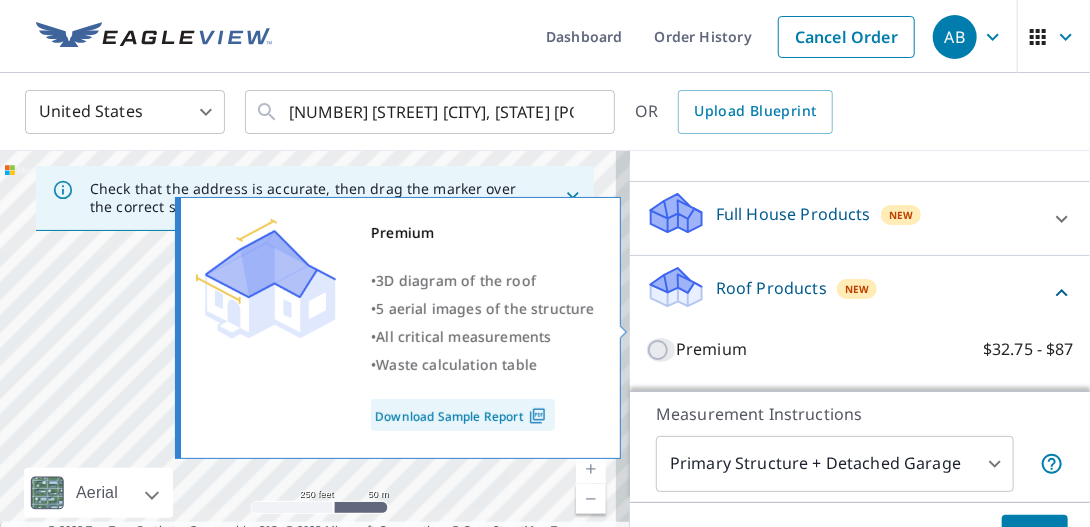 click on "Premium $32.75 - $87" at bounding box center (661, 350) 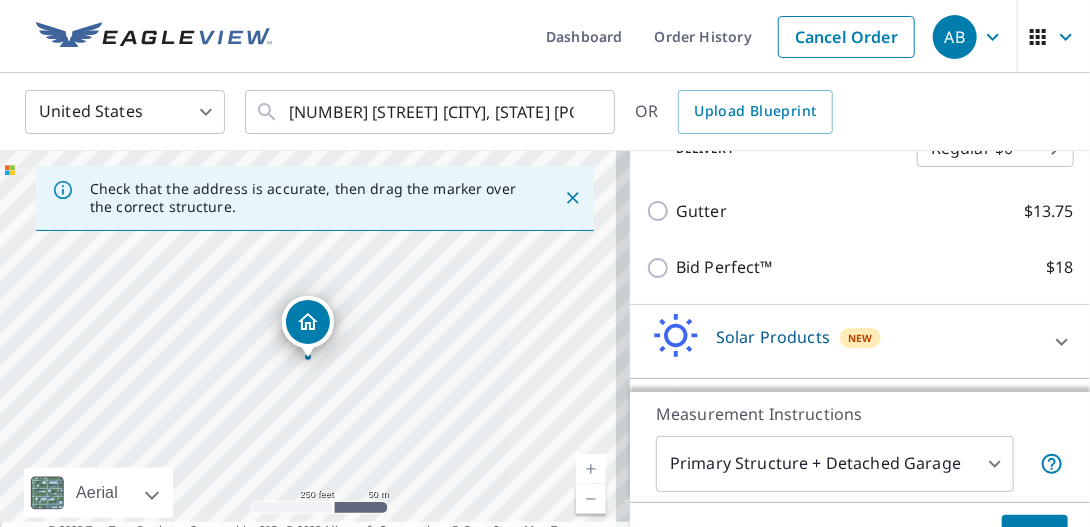 scroll, scrollTop: 496, scrollLeft: 0, axis: vertical 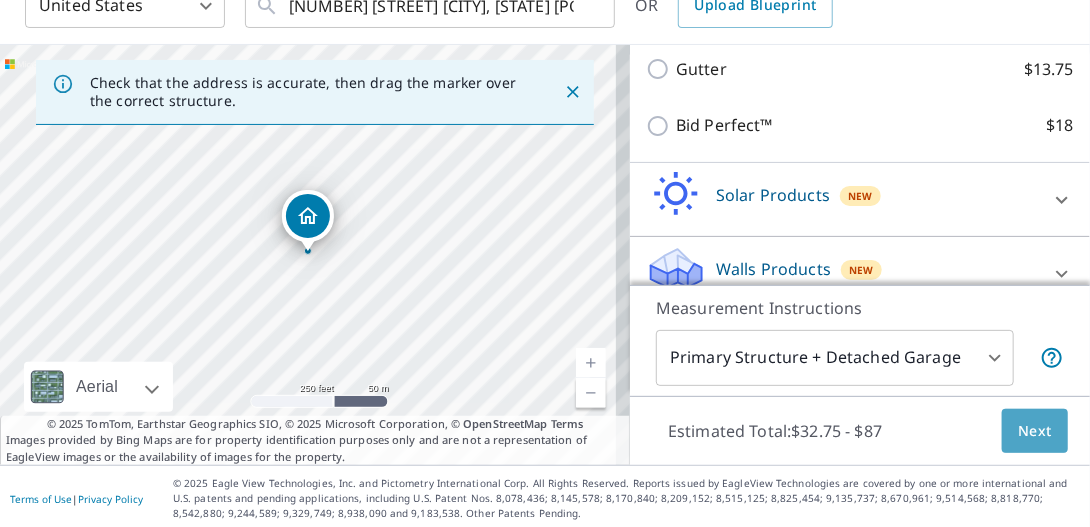 click on "Next" at bounding box center (1035, 431) 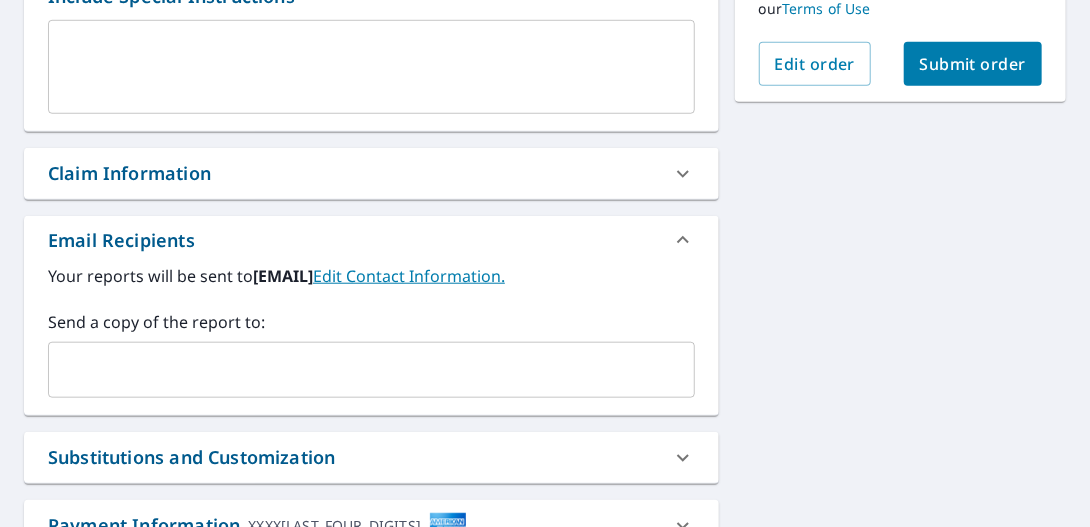 scroll, scrollTop: 618, scrollLeft: 0, axis: vertical 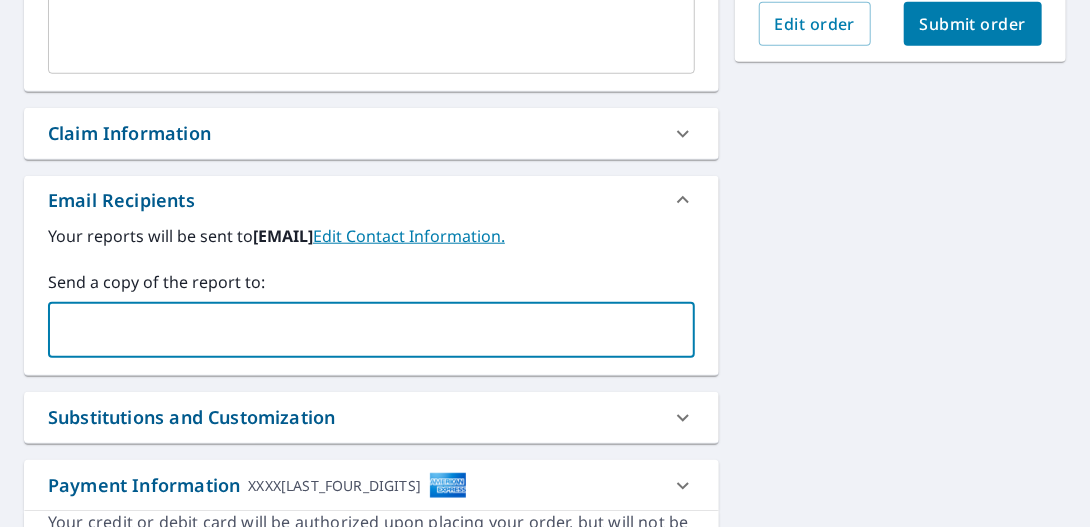 click at bounding box center (356, 330) 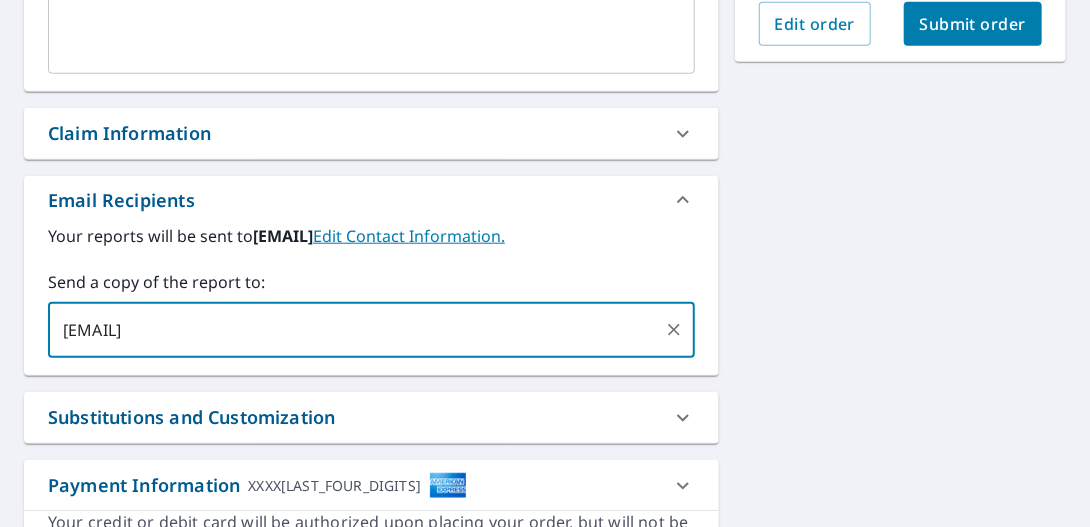 type on "[EMAIL]" 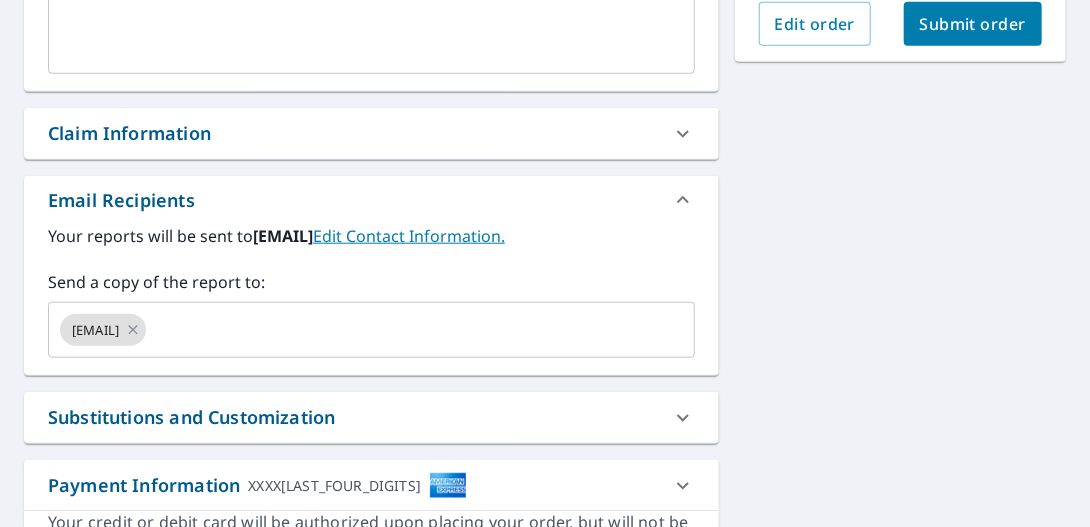 click on "[NUMBER] [STREET] [CITY], [STATE] [POSTAL_CODE] Aerial Road A standard road map Aerial A detailed look from above Labels Labels 250 feet 50 m © 2025 TomTom, © Vexcel Imaging, © 2025 Microsoft Corporation,  © OpenStreetMap Terms PROPERTY TYPE Residential BUILDING ID [NUMBER] [STREET], [CITY], [STATE], [POSTAL_CODE] Changes to structures in last 4 years ( renovations, additions, etc. ) Include Special Instructions x ​ Claim Information Claim number ​ Claim information ​ PO number ​ Date of loss ​ Cat ID ​ Email Recipients Your reports will be sent to  [EMAIL].  Edit Contact Information. Send a copy of the report to: [EMAIL] ​ Substitutions and Customization Roof measurement report substitutions If a Premium Report is unavailable send me an Extended Coverage 3D Report: Yes No Ask If an Extended Coverage 3D Report is unavailable send me an Extended Coverage 2D Report: Yes No Ask If a Residential/Multi-Family Report is unavailable send me a Commercial Report: Yes No Ask DXF *" at bounding box center (545, 90) 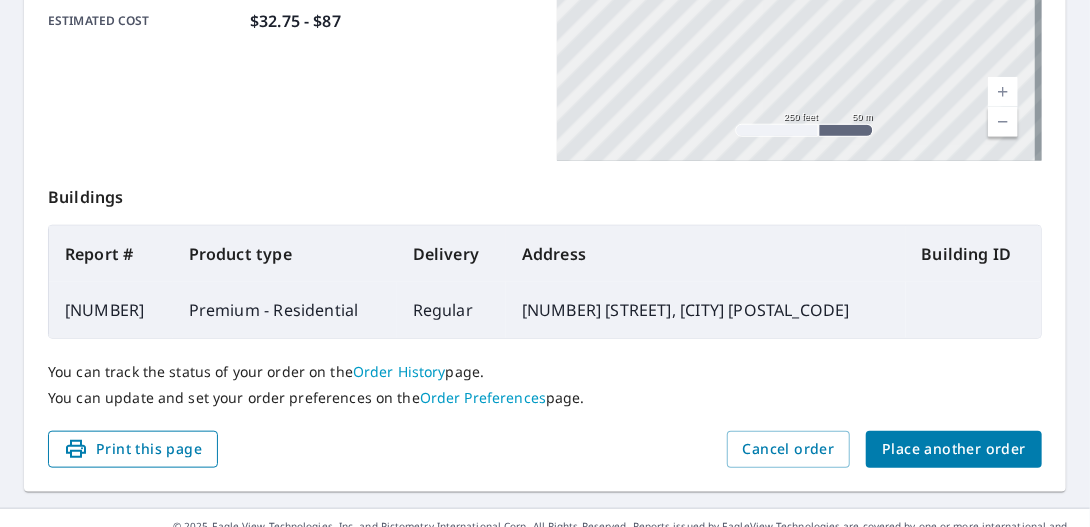 click on "Print this page" at bounding box center (133, 449) 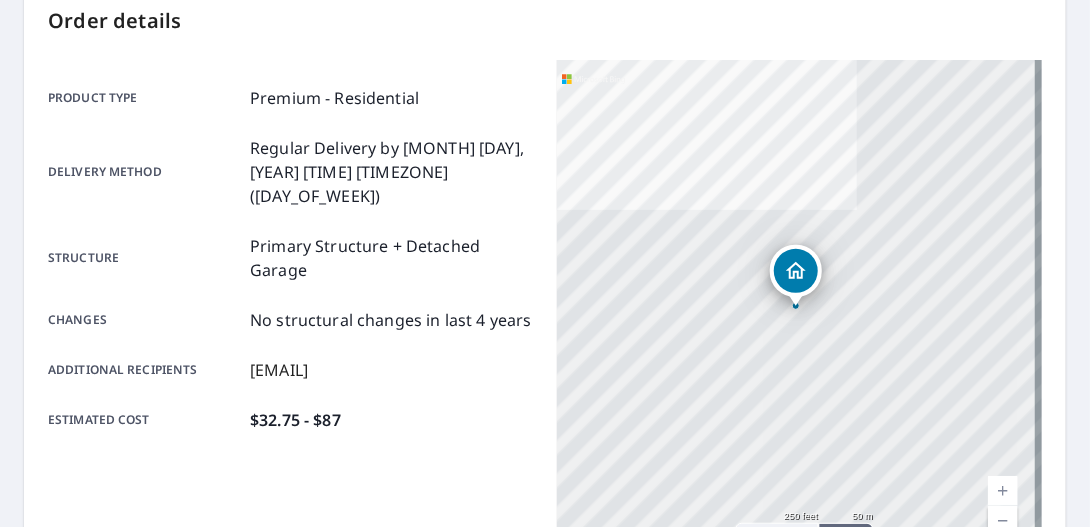 scroll, scrollTop: 0, scrollLeft: 0, axis: both 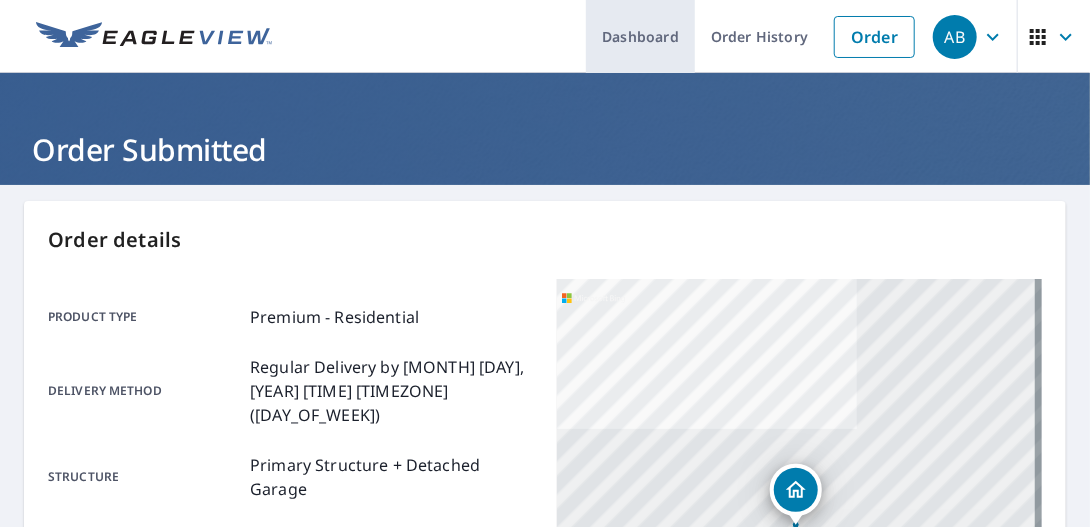 click on "Dashboard" at bounding box center [640, 36] 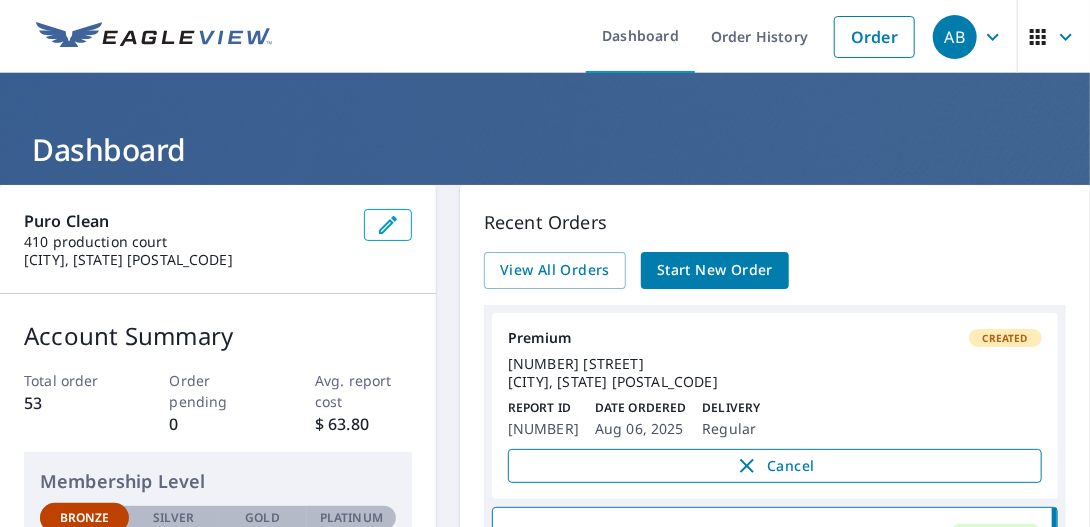click on "Cancel" at bounding box center (775, 466) 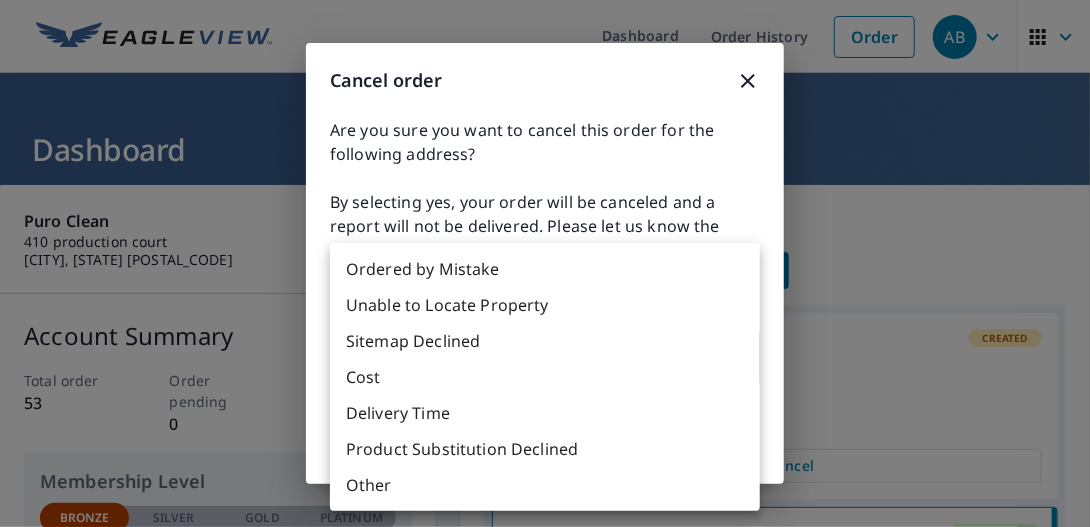 click on "[NUMBER] [STREET]
[CITY], [STATE] [POSTAL_CODE] Report ID [NUMBER] Date Ordered [MONTH] [DAY], [YEAR] Delivery Regular Cancel Full House™ Completed [NUMBER] [STREET]
[CITY], [STATE] [POSTAL_CODE] Report ID [NUMBER] Date Ordered [MONTH] [DAY], [YEAR] Delivery Regular Premium Completed [NUMBER] [STREET]
[CITY], [STATE] [POSTAL_CODE] Report ID [NUMBER] Date Ordered [MONTH] [DAY], [YEAR] Delivery Regular Premium Completed [NUMBER] [STREET]
[CITY], [STATE] [POSTAL_CODE] Report ID [NUMBER] Date Ordered [MONTH] [DAY], [YEAR] Delivery Regular Premium Completed [NUMBER] [STREET]
[CITY], [STATE] [POSTAL_CODE] Report ID [NUMBER] Date Ordered [MONTH] [DAY], [YEAR] Delivery Regular Quick Links  |" at bounding box center [545, 263] 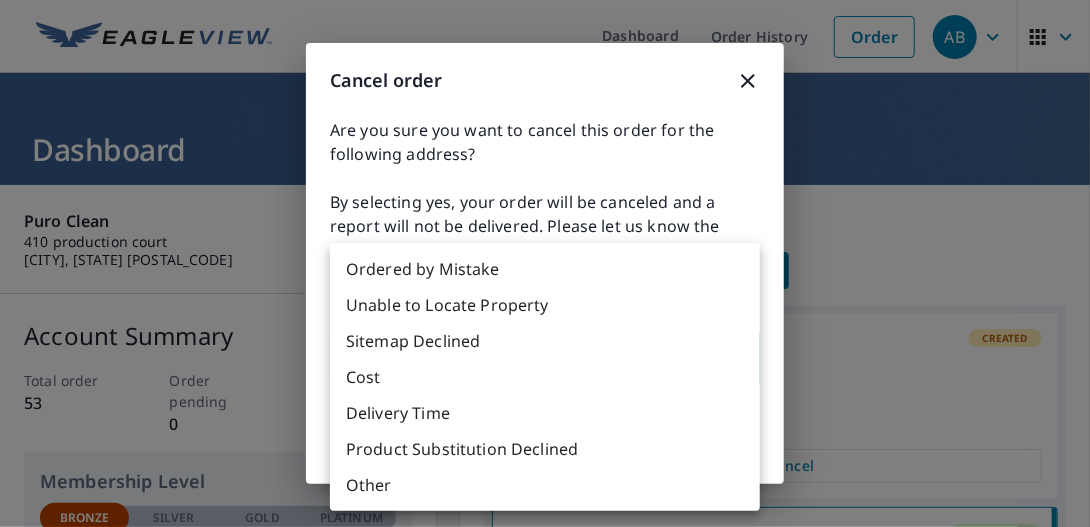 click on "Other" at bounding box center (545, 485) 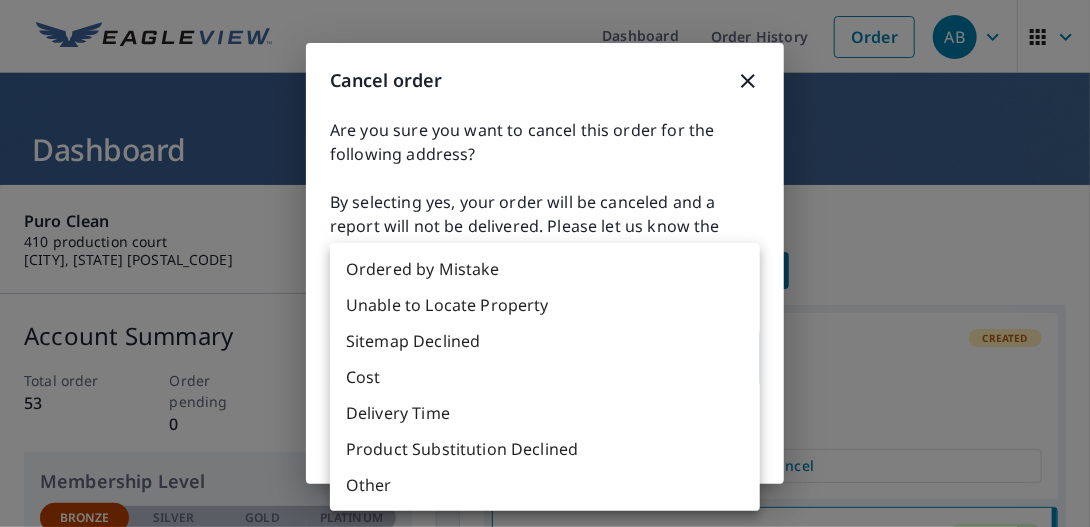type on "36" 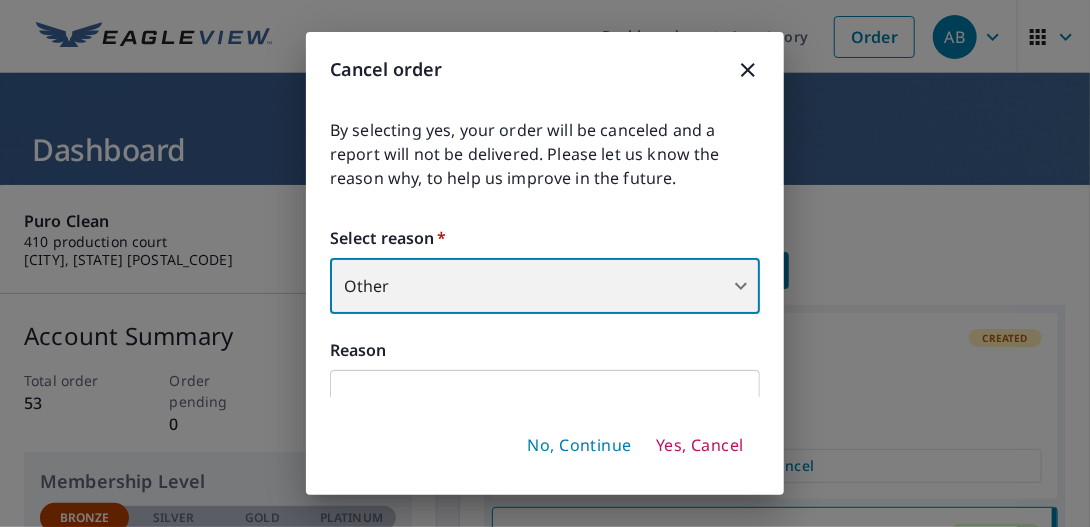 scroll, scrollTop: 89, scrollLeft: 0, axis: vertical 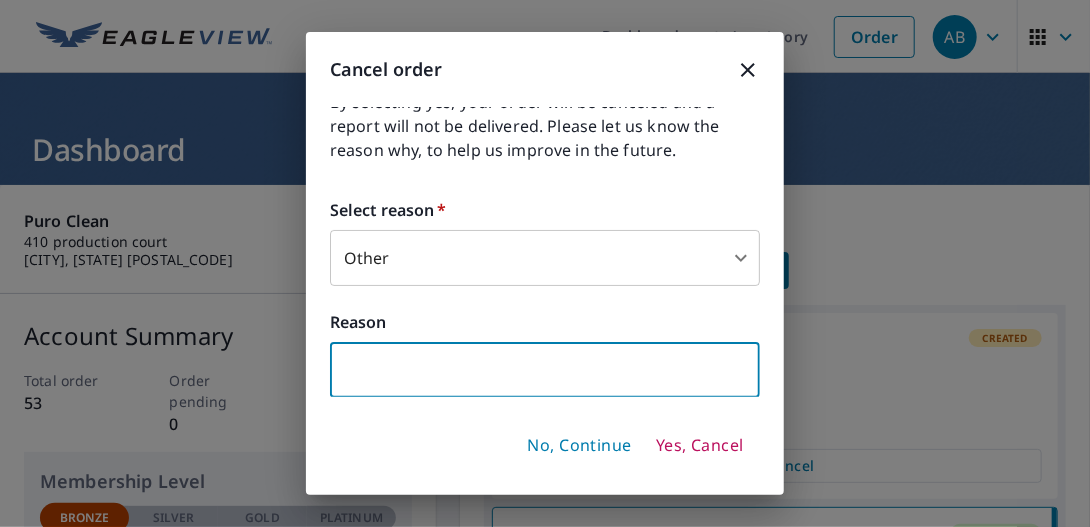 click at bounding box center [545, 370] 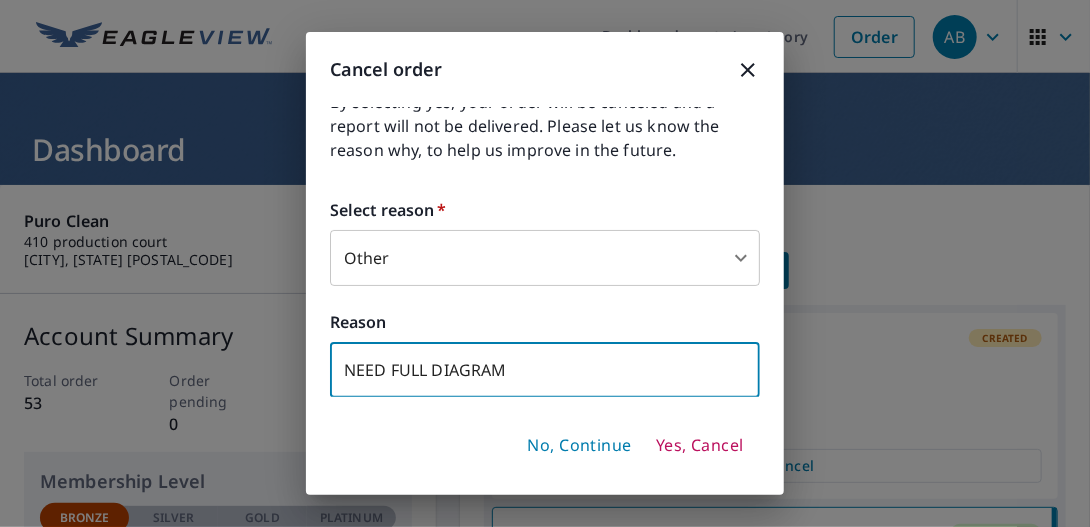 type on "NEED FULL DIAGRAM" 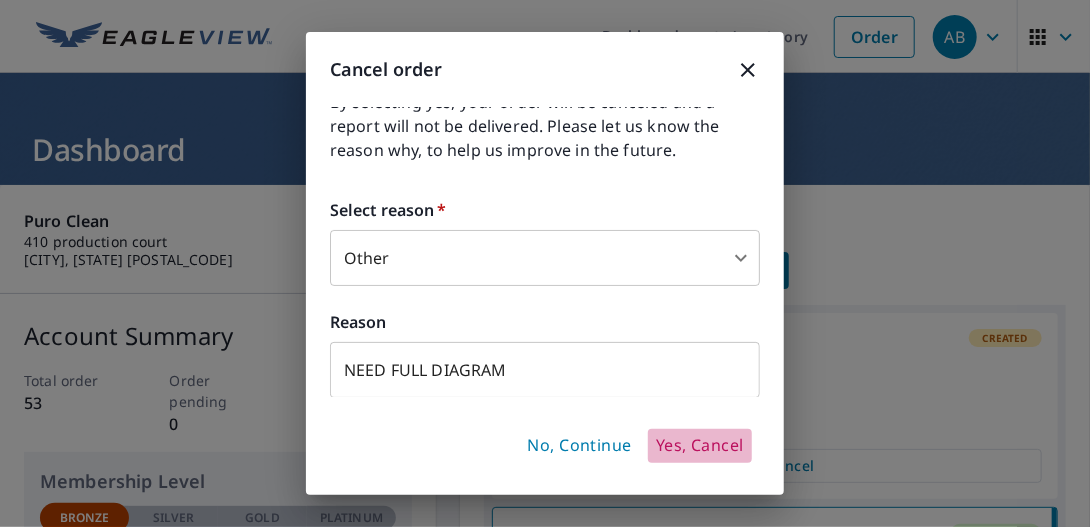 click on "Yes, Cancel" at bounding box center [700, 446] 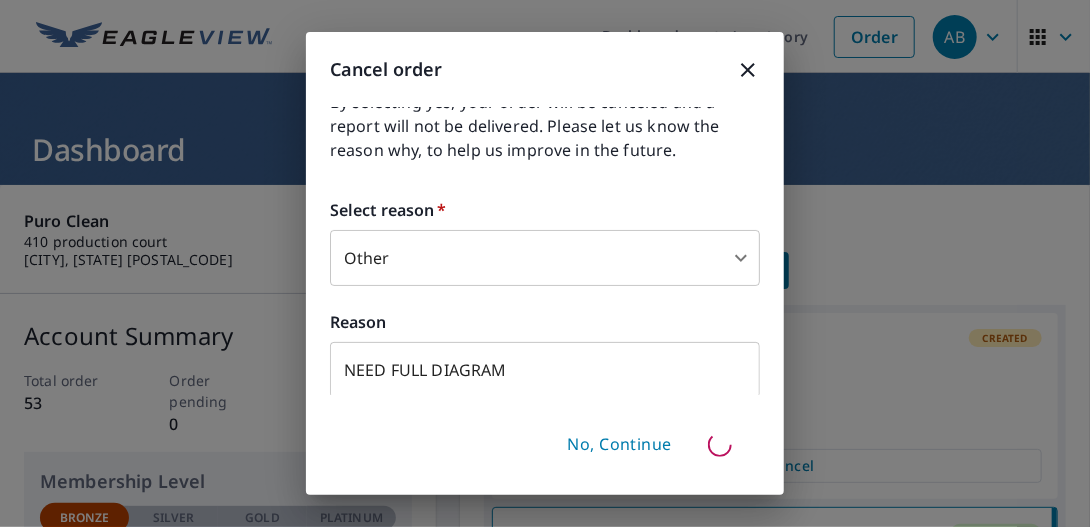 type 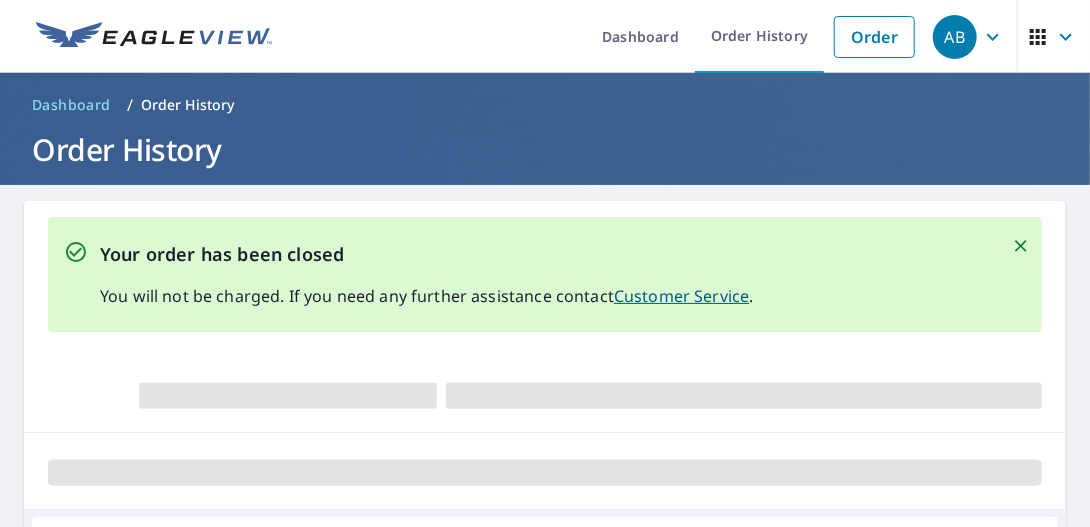 scroll, scrollTop: 0, scrollLeft: 0, axis: both 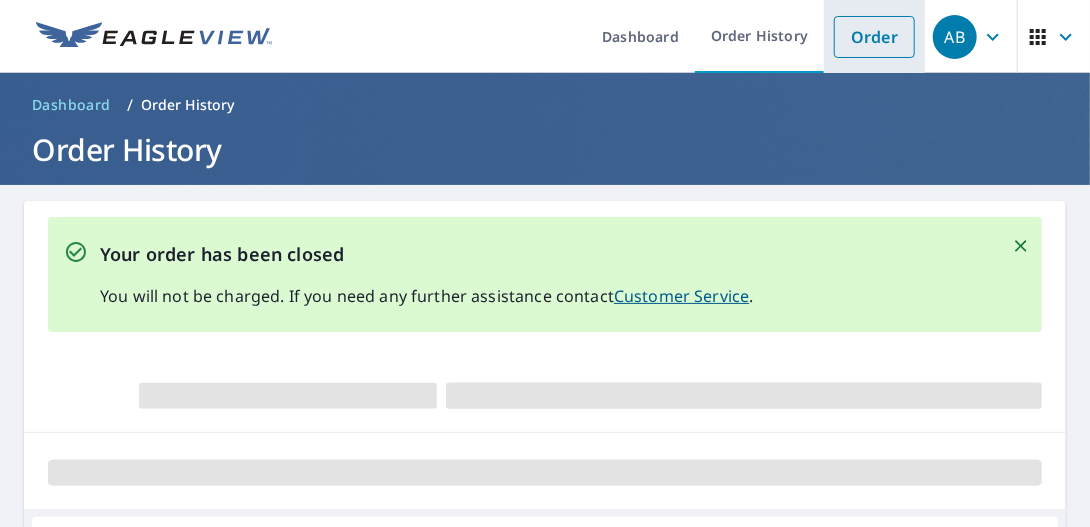 click on "Order" at bounding box center [874, 37] 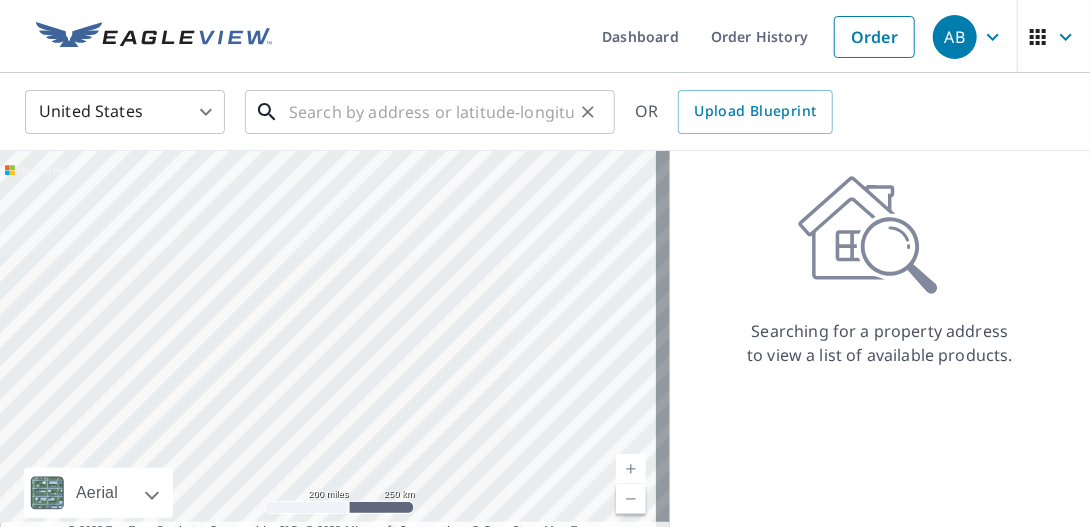 click at bounding box center [431, 112] 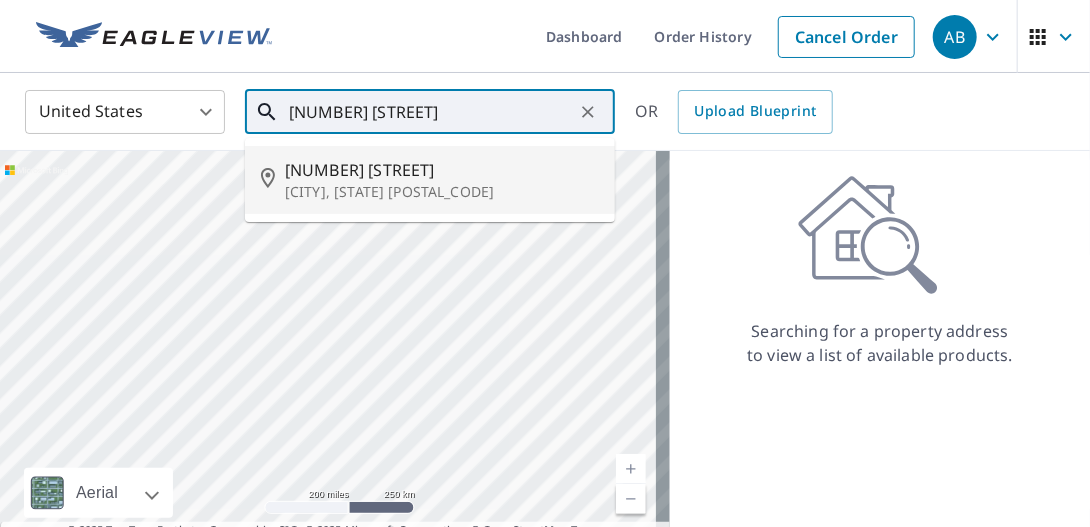 click on "[CITY], [STATE] [POSTAL_CODE]" at bounding box center [442, 192] 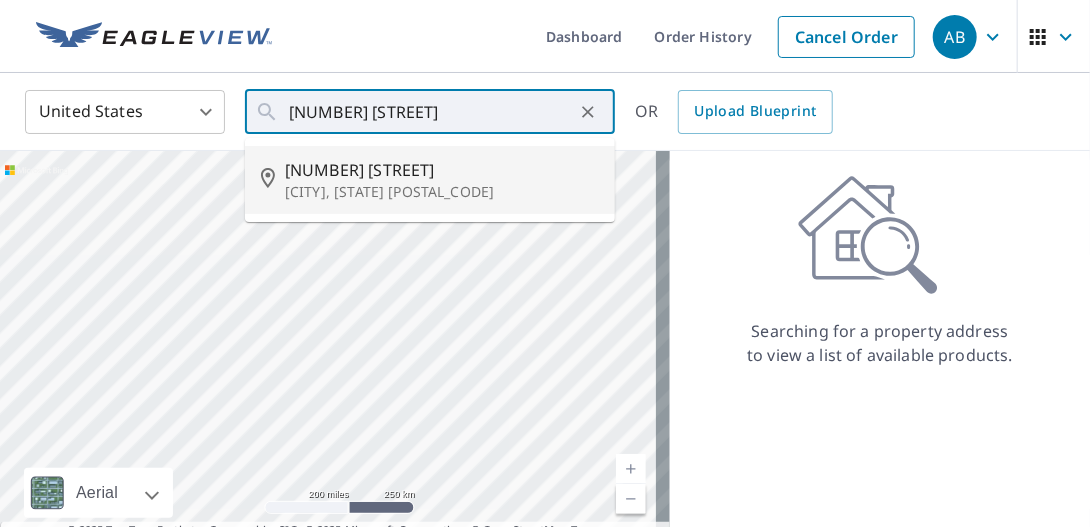 type on "[NUMBER] [STREET] [CITY], [STATE] [POSTAL_CODE]" 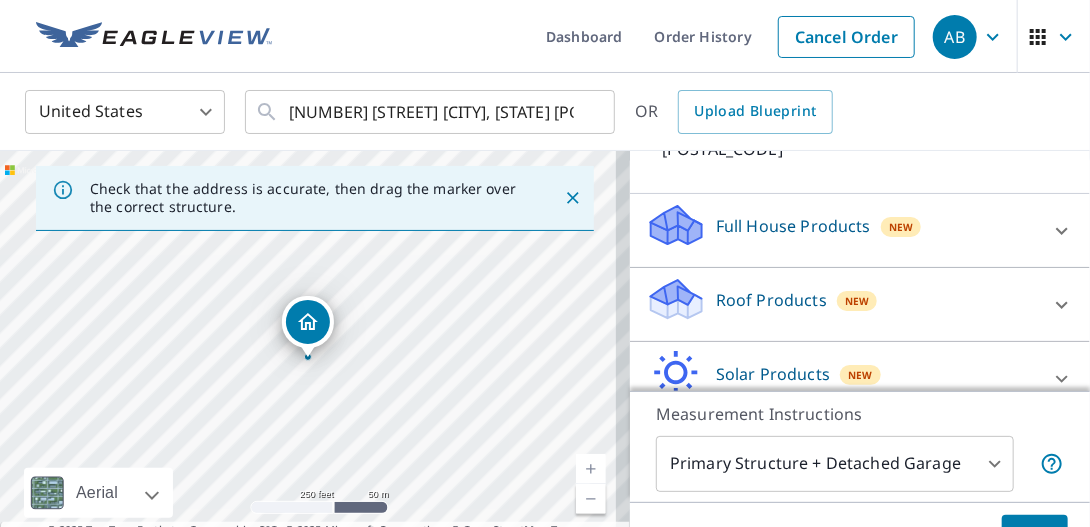 scroll, scrollTop: 160, scrollLeft: 0, axis: vertical 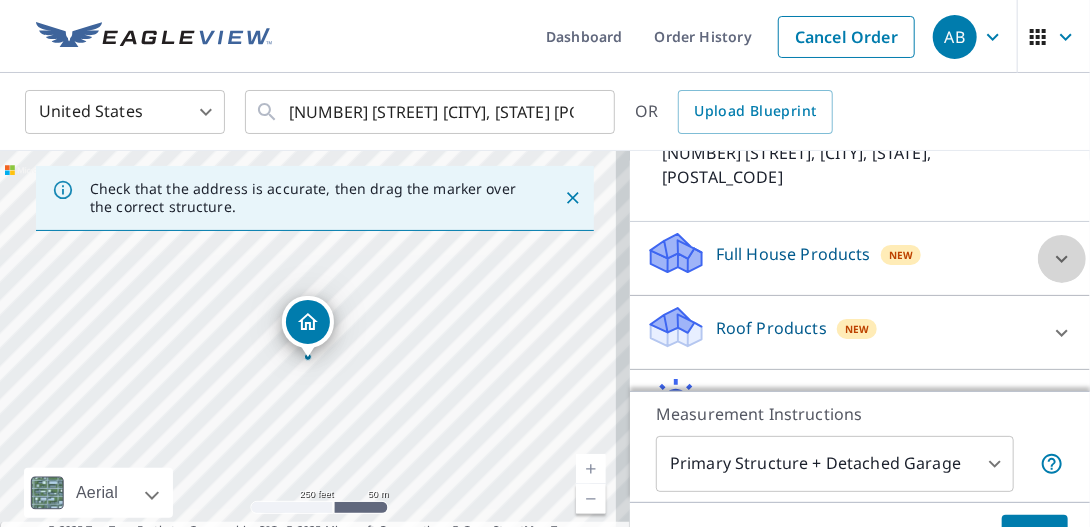 click 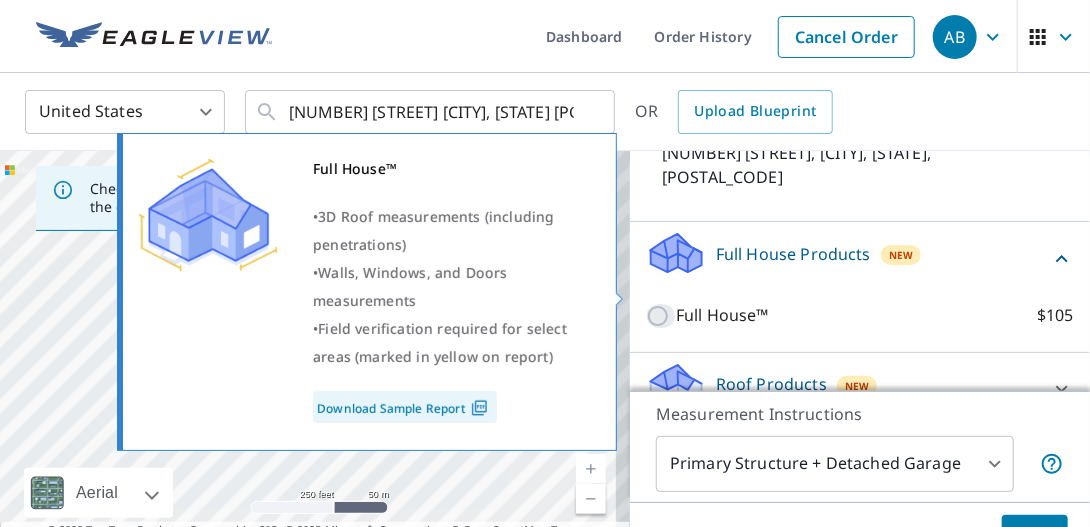 click on "Full House™ $105" at bounding box center (661, 316) 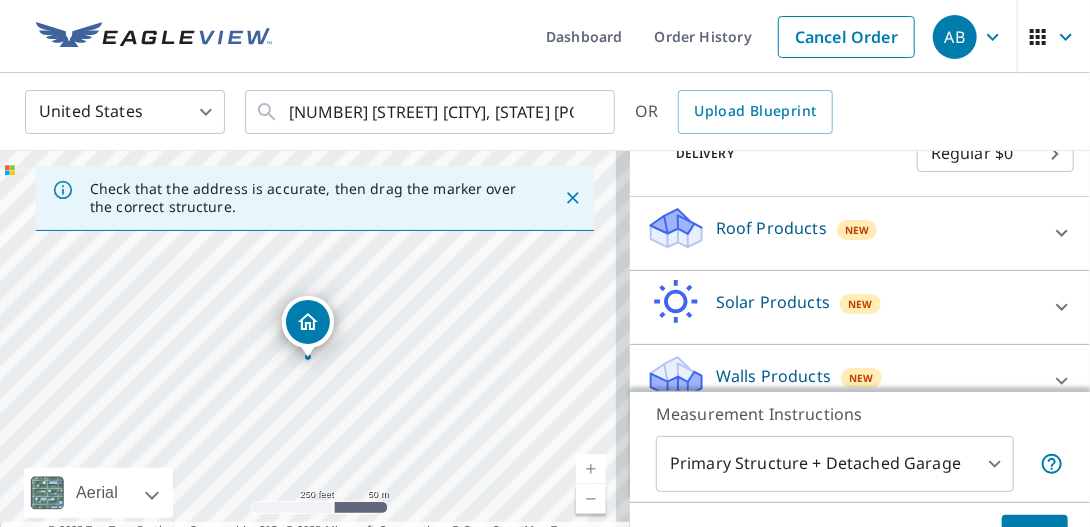 scroll, scrollTop: 382, scrollLeft: 0, axis: vertical 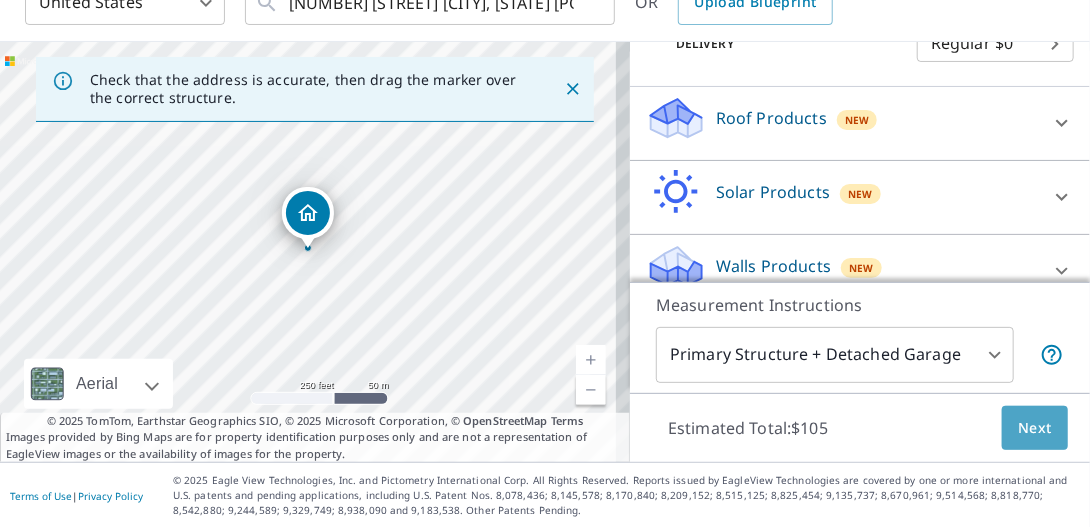 click on "Next" at bounding box center (1035, 428) 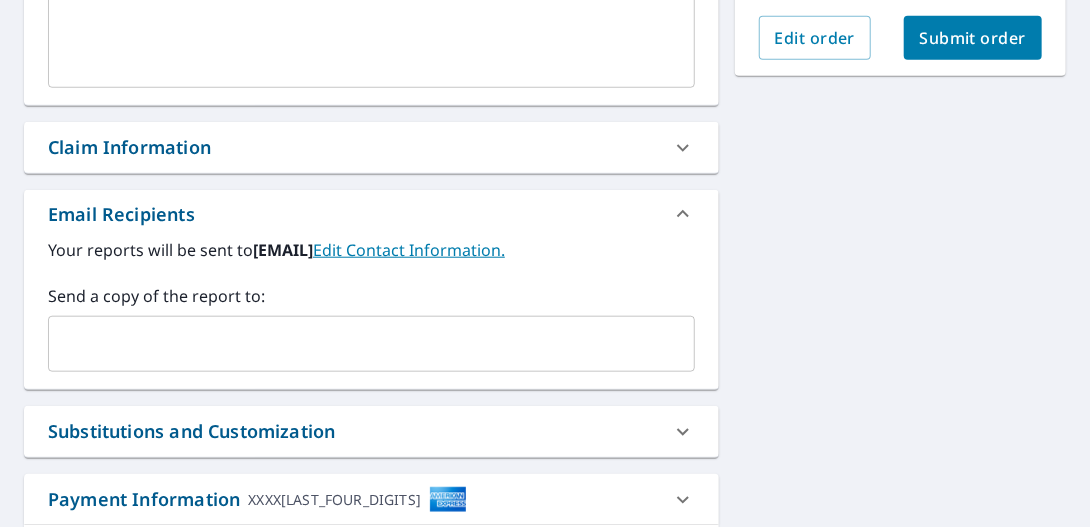 scroll, scrollTop: 621, scrollLeft: 0, axis: vertical 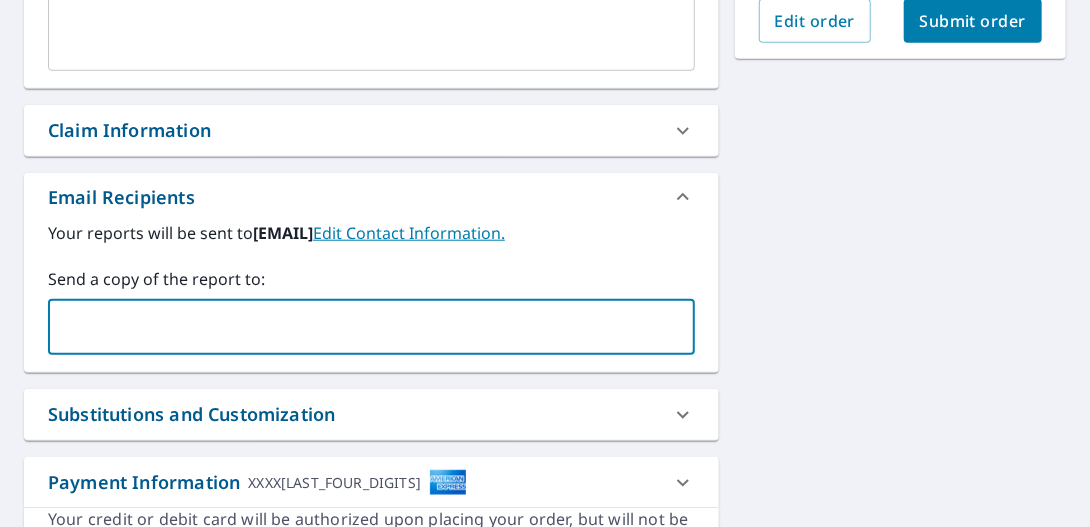 click at bounding box center [356, 327] 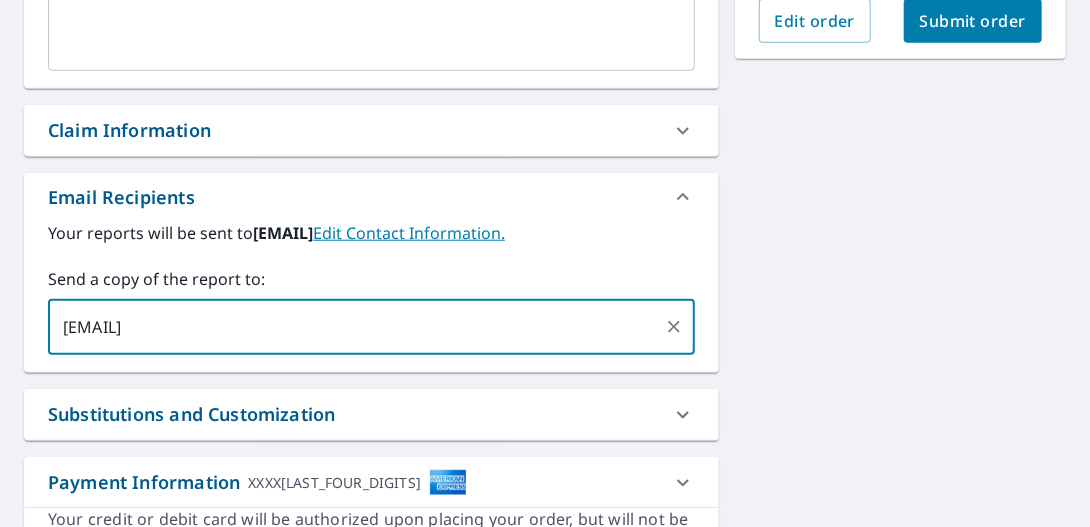 type on "[EMAIL]" 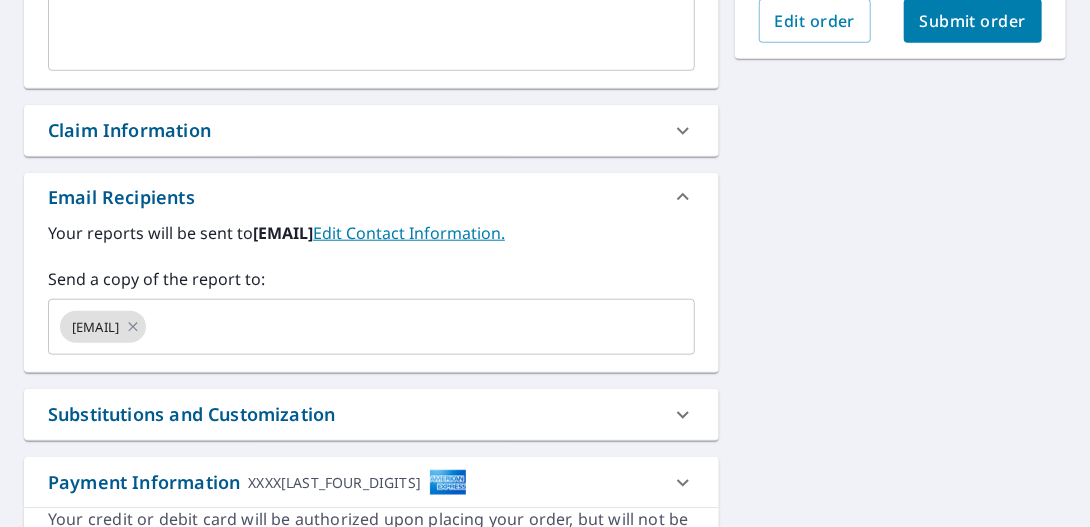 click on "[NUMBER] [STREET], [CITY], [STATE], [POSTAL_CODE] Aerial Road A standard road map Aerial A detailed look from above Labels Labels 250 feet 50 m © 2025 TomTom, © Vexcel Imaging, © 2025 Microsoft Corporation,  © OpenStreetMap Terms PROPERTY TYPE Residential BUILDING ID [NUMBER] [STREET], [CITY], [STATE], [POSTAL_CODE] Changes to structures in last 4 years ( renovations, additions, etc. ) Include Special Instructions x ​ Claim Information Claim number ​ Claim information ​ PO number ​ Date of loss ​ Cat ID ​ Email Recipients Your reports will be sent to  [EMAIL].  Edit Contact Information. Send a copy of the report to: [EMAIL] ​ Substitutions and Customization Roof measurement report substitutions If a Residential/Multi-Family Report is unavailable send me a Commercial Report: Yes No Ask If a Full House is unavailable, send me a Roof Only: Yes No Ask If a Premium Report is unavailable send me an Extended Coverage 3D Report: Yes No Ask Yes No Ask Additional Report Formats DXF *" at bounding box center [545, 87] 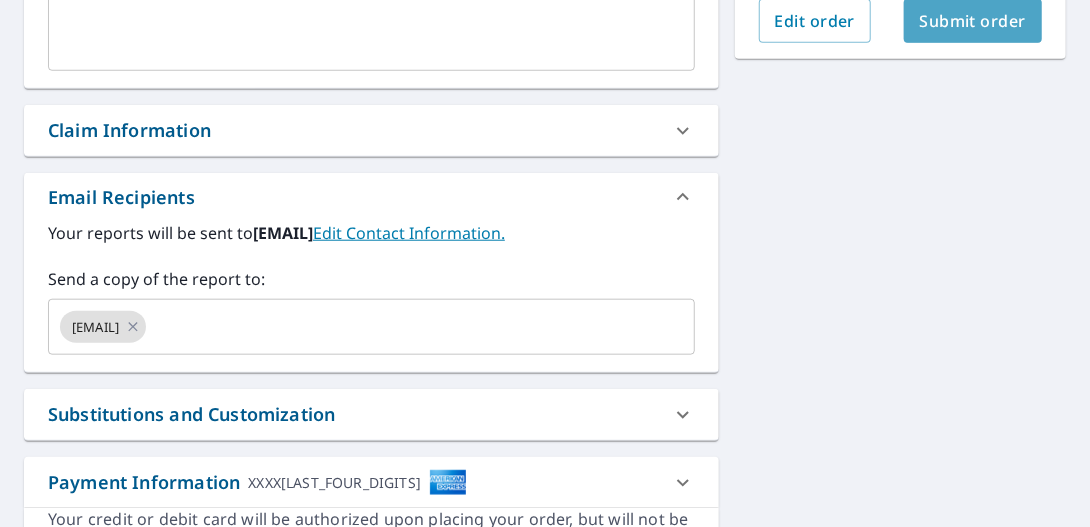 click on "Submit order" at bounding box center (973, 21) 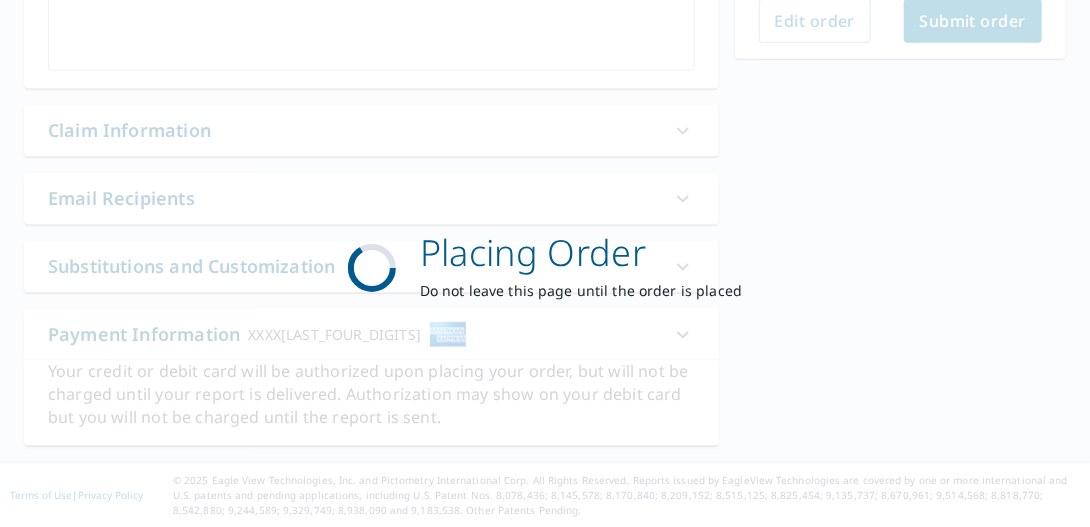 scroll, scrollTop: 618, scrollLeft: 0, axis: vertical 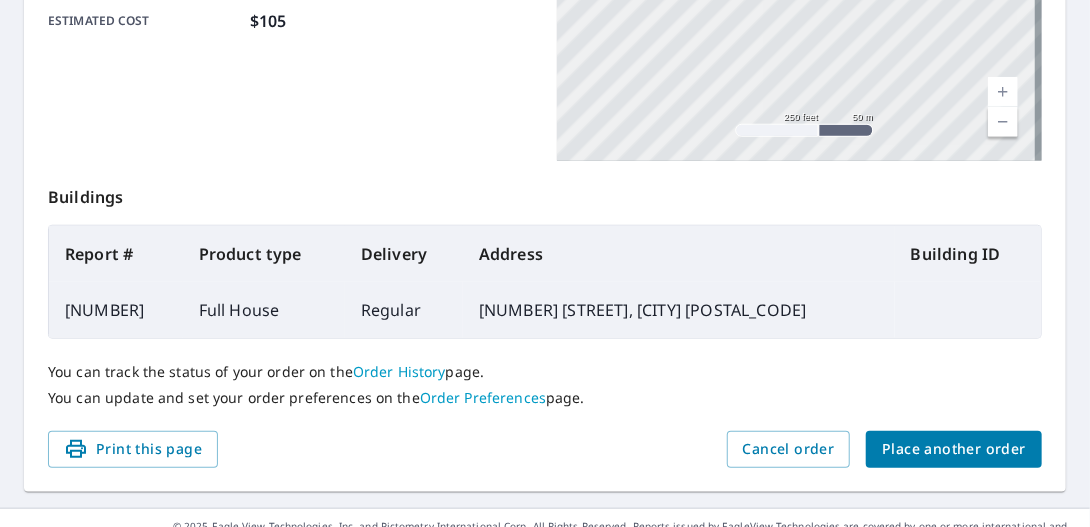 drag, startPoint x: 165, startPoint y: 441, endPoint x: 121, endPoint y: 422, distance: 47.92703 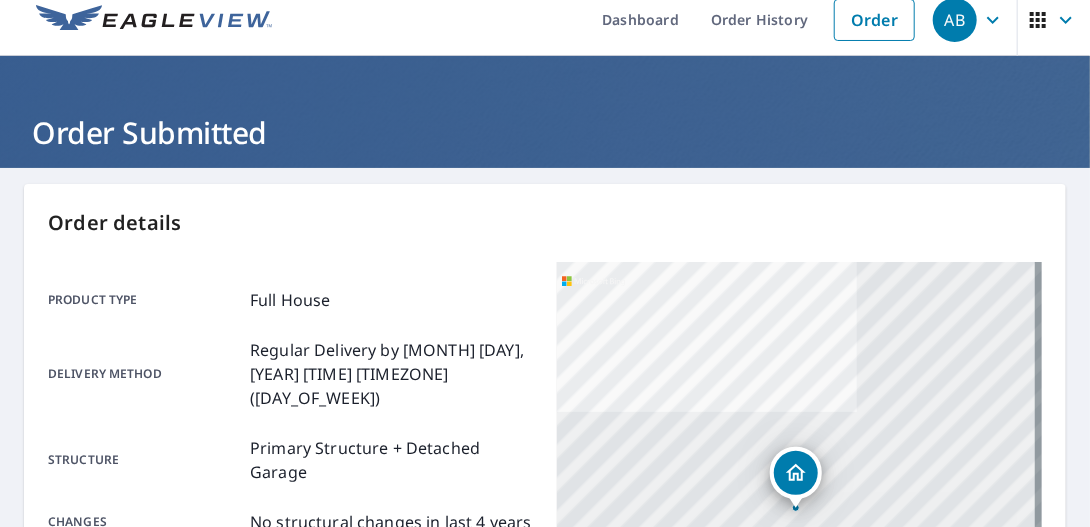 scroll, scrollTop: 0, scrollLeft: 0, axis: both 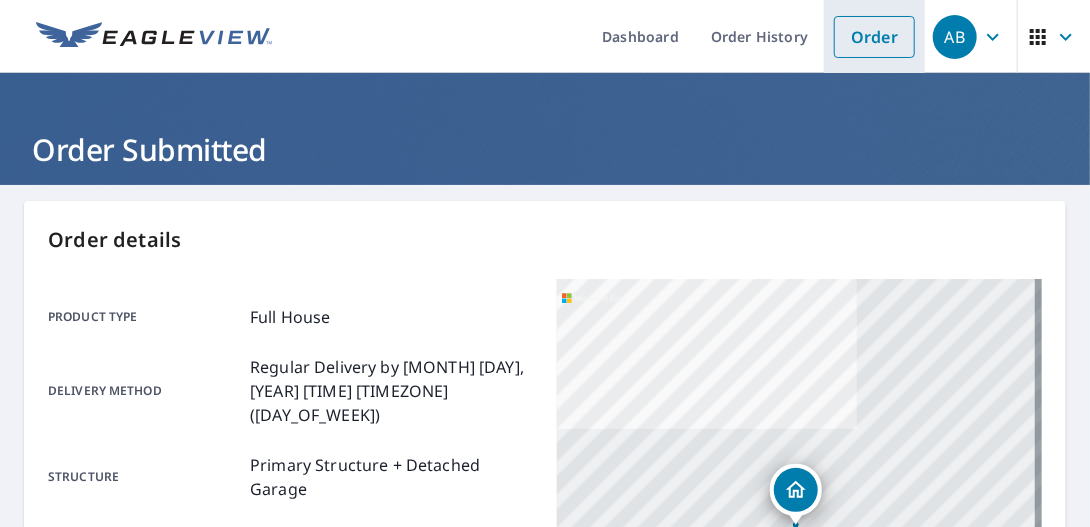 click on "Order" at bounding box center (874, 37) 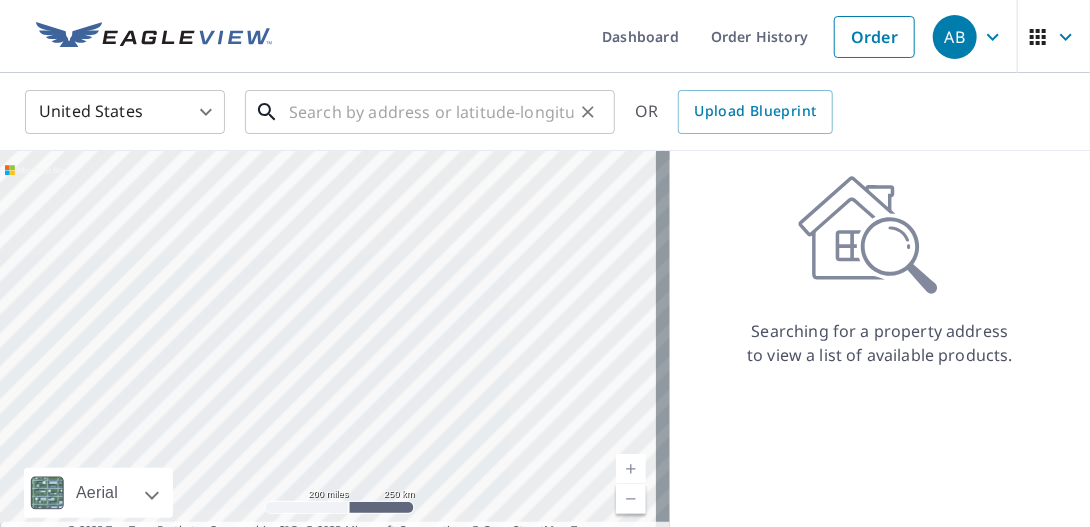click at bounding box center [431, 112] 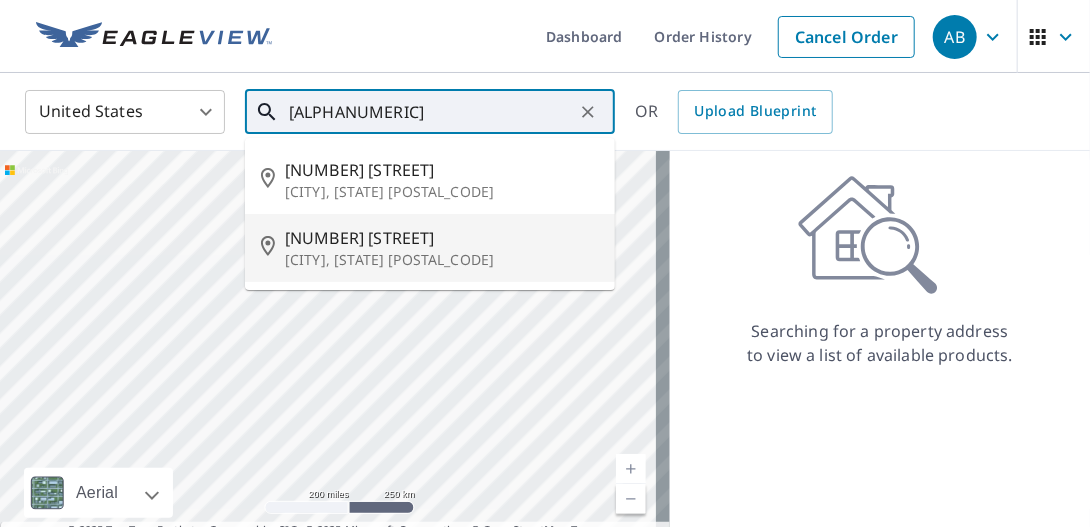 click on "[CITY], [STATE] [POSTAL_CODE]" at bounding box center [442, 260] 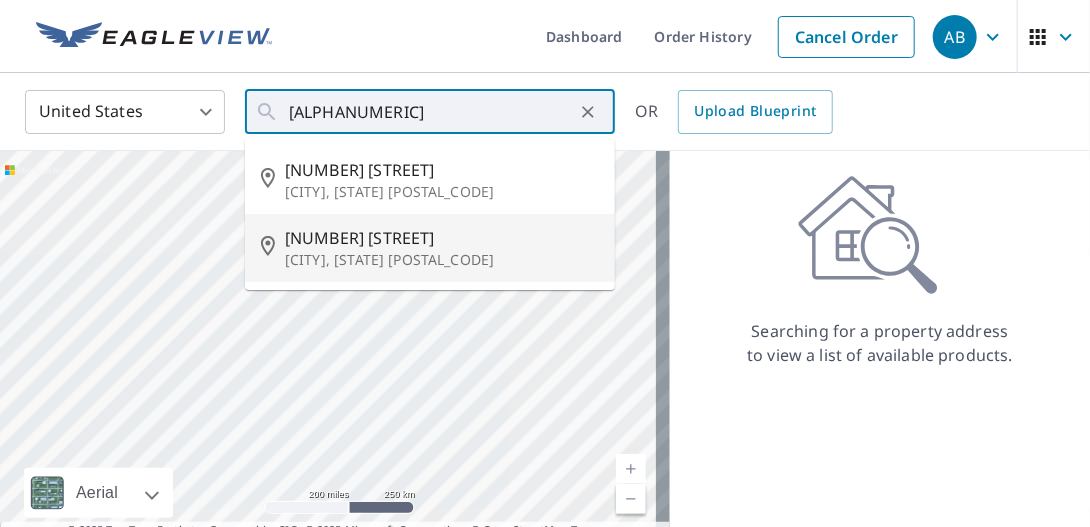 type on "[NUMBER] [STREET] [CITY], [STATE] [POSTAL_CODE]" 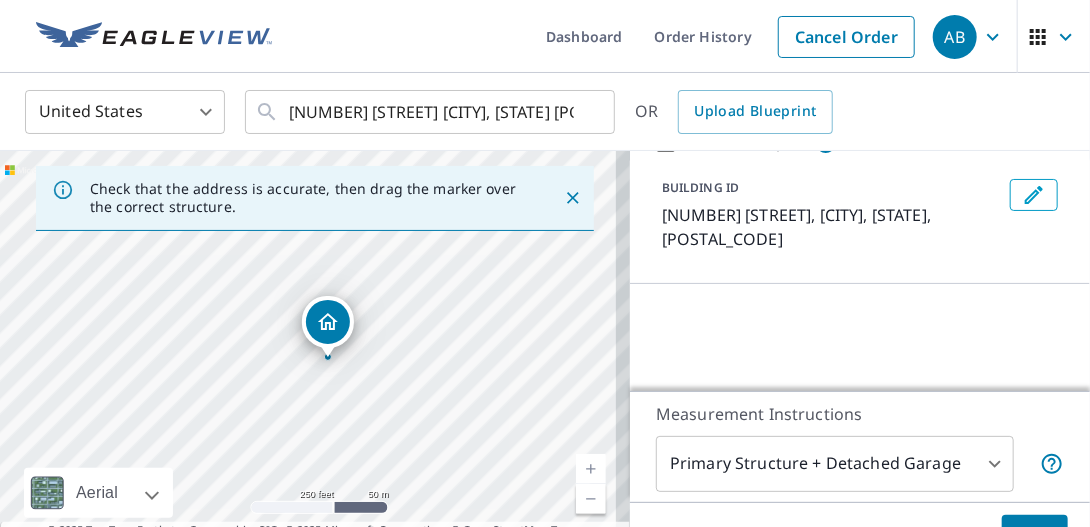 scroll, scrollTop: 200, scrollLeft: 0, axis: vertical 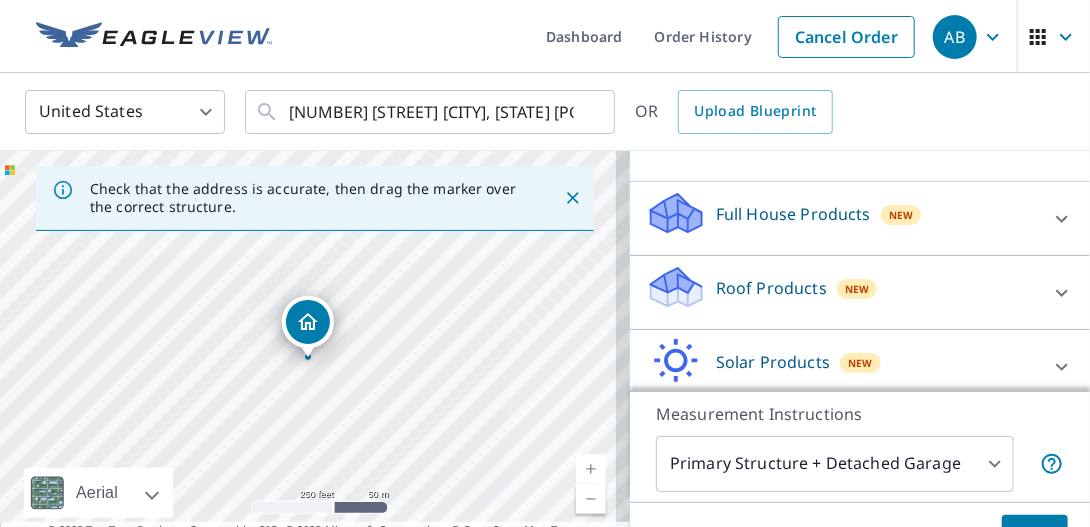 click 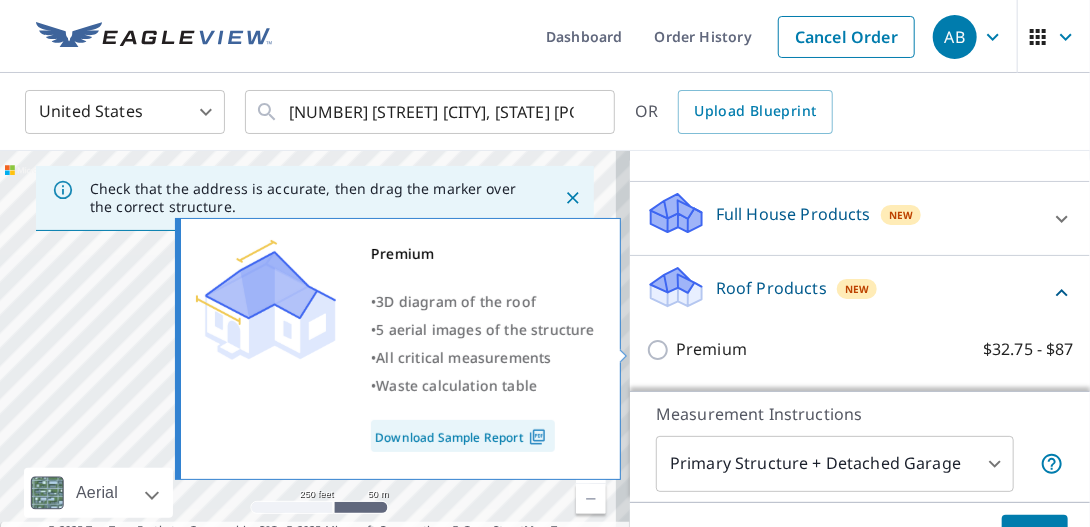 click on "Premium $32.75 - $87" at bounding box center (661, 350) 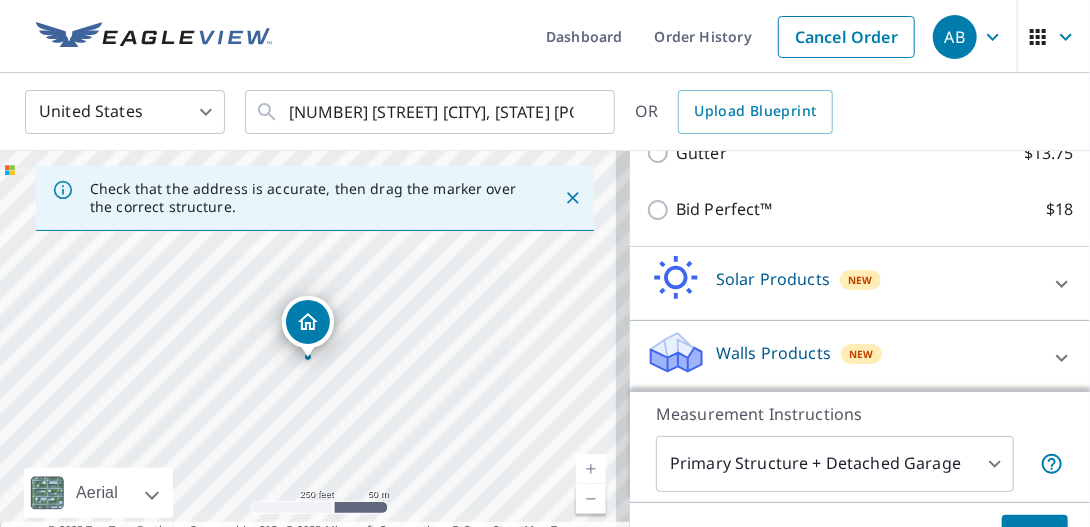 scroll, scrollTop: 520, scrollLeft: 0, axis: vertical 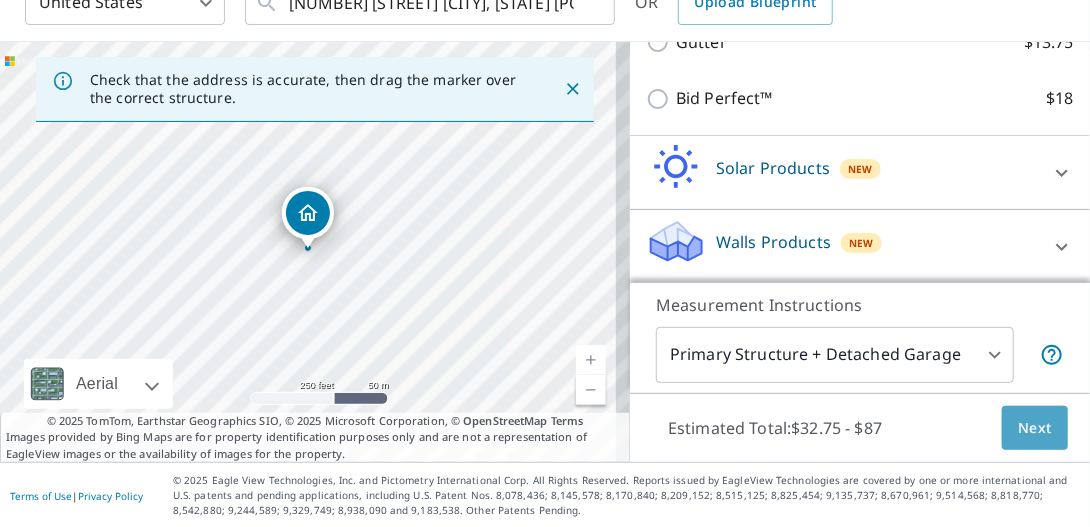 click on "Next" at bounding box center (1035, 428) 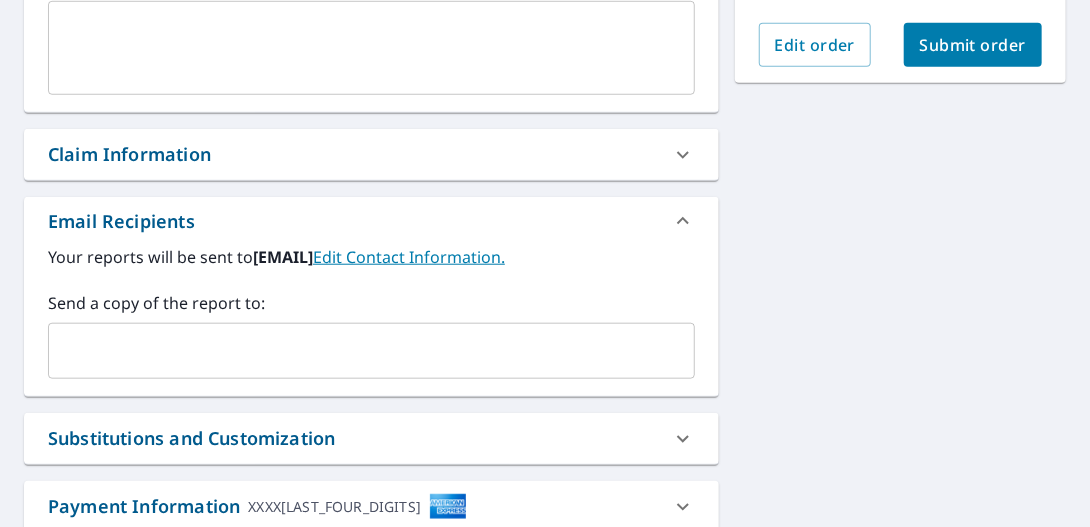 scroll, scrollTop: 621, scrollLeft: 0, axis: vertical 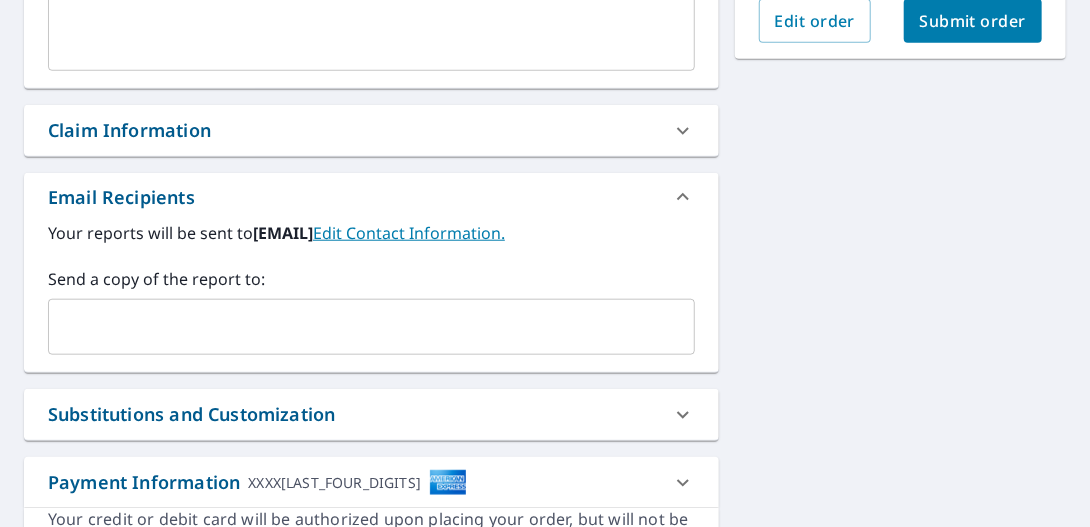 click at bounding box center (356, 327) 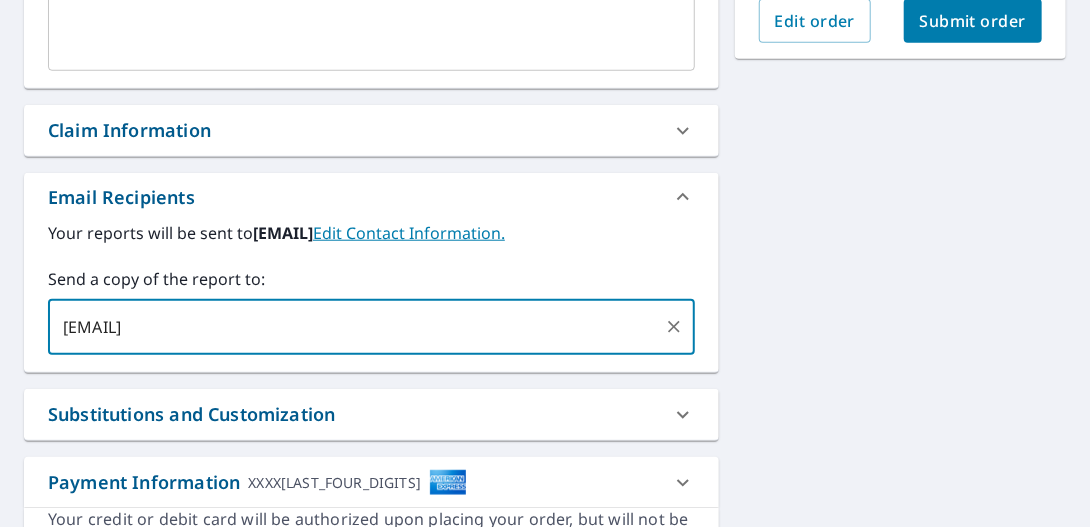 type on "[EMAIL]" 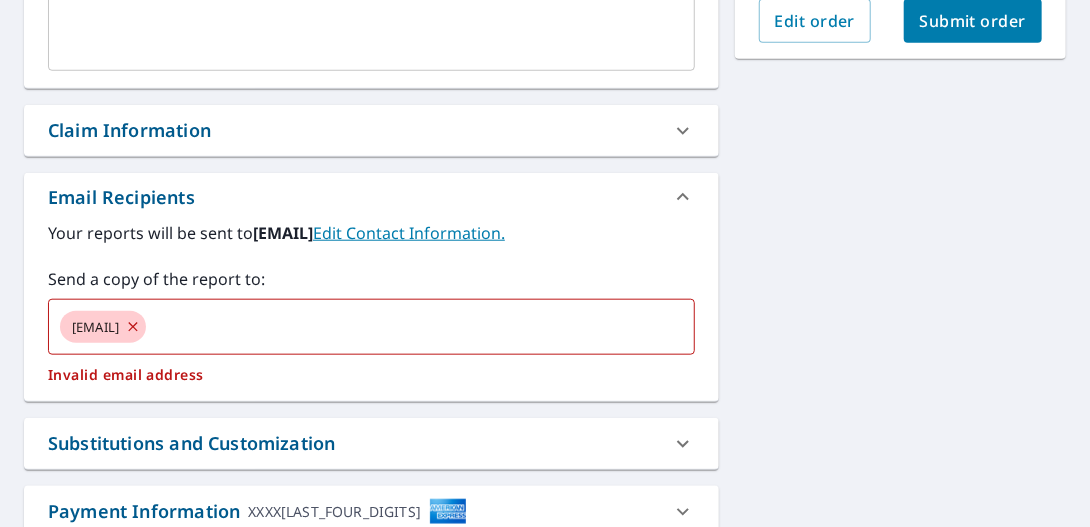 click on "[NUMBER] [STREET], [CITY], [STATE], [POSTAL_CODE] Aerial Road A standard road map Aerial A detailed look from above Labels Labels 250 feet 50 m © 2025 TomTom, © Vexcel Imaging, © 2025 Microsoft Corporation,  © OpenStreetMap Terms PROPERTY TYPE Residential BUILDING ID [NUMBER] [STREET], [CITY], [STATE], [POSTAL_CODE] Changes to structures in last 4 years ( renovations, additions, etc. ) Include Special Instructions x ​ Claim Information Claim number ​ Claim information ​ PO number ​ Date of loss ​ Cat ID ​ Email Recipients Your reports will be sent to  [EMAIL].  Edit Contact Information. Send a copy of the report to: [EMAIL] ​ Invalid email address Substitutions and Customization Roof measurement report substitutions If a Premium Report is unavailable send me an Extended Coverage 3D Report: Yes No Ask If an Extended Coverage 3D Report is unavailable send me an Extended Coverage 2D Report: Yes No Ask Yes No Ask Additional Report Formats (Not available for all reports)" at bounding box center [545, 101] 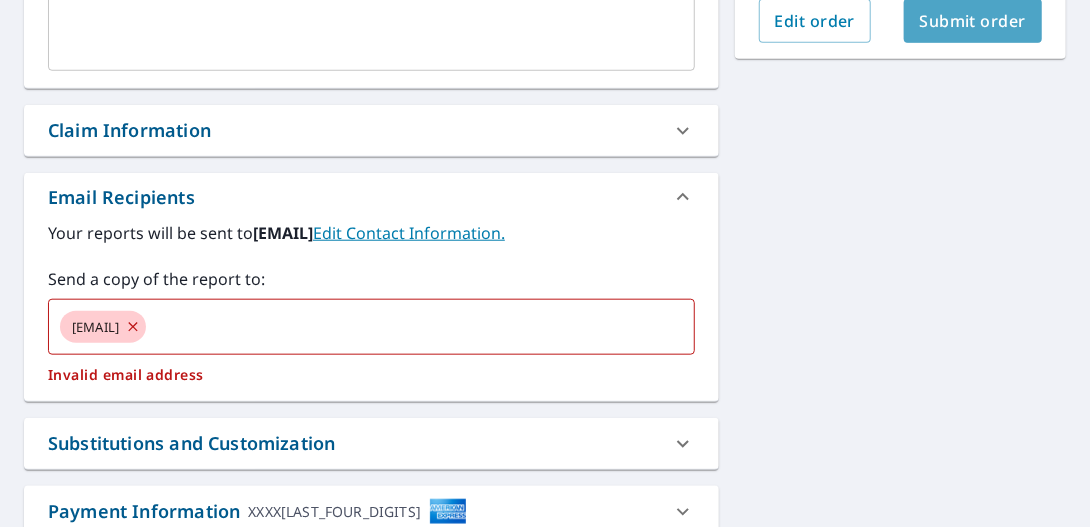 click on "Submit order" at bounding box center (973, 21) 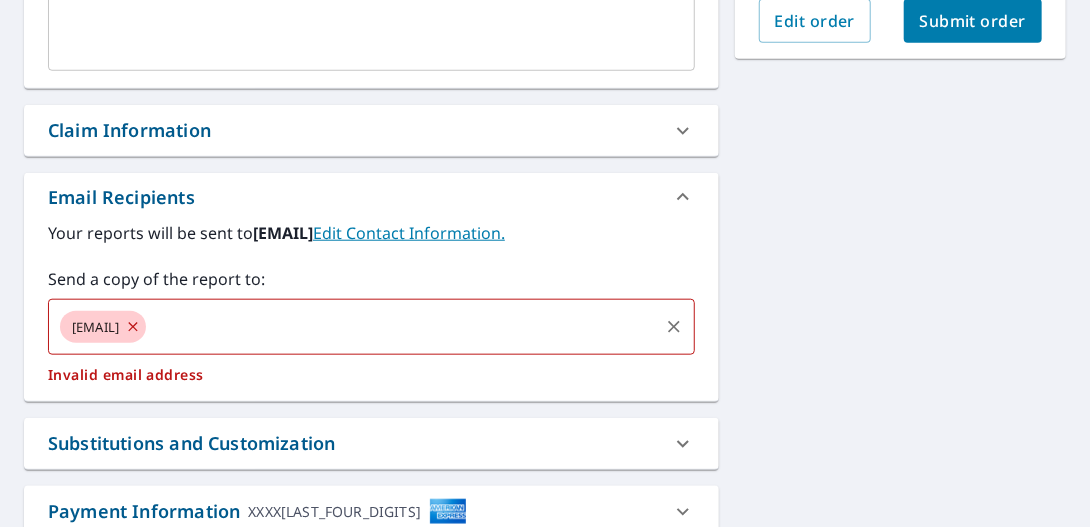 click 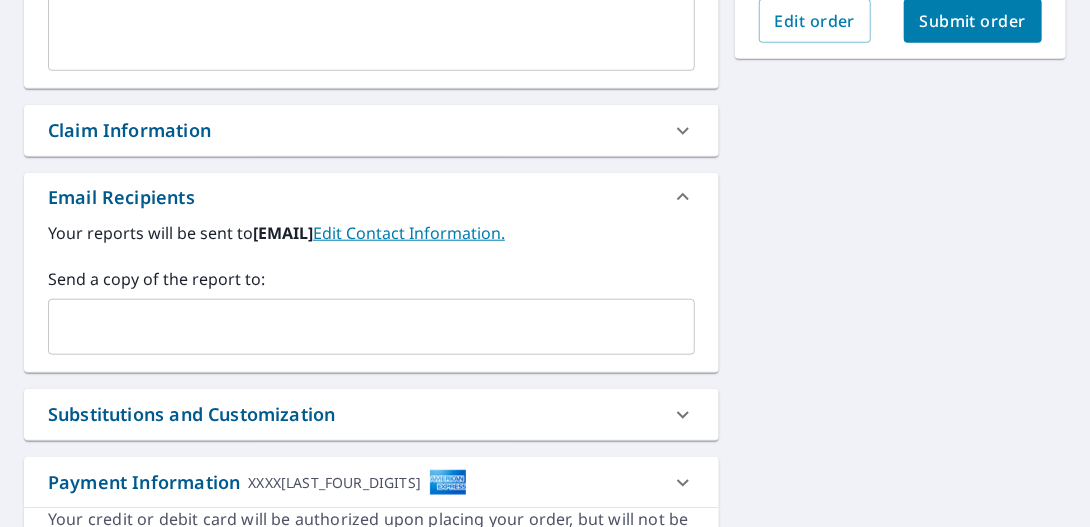 click at bounding box center [356, 327] 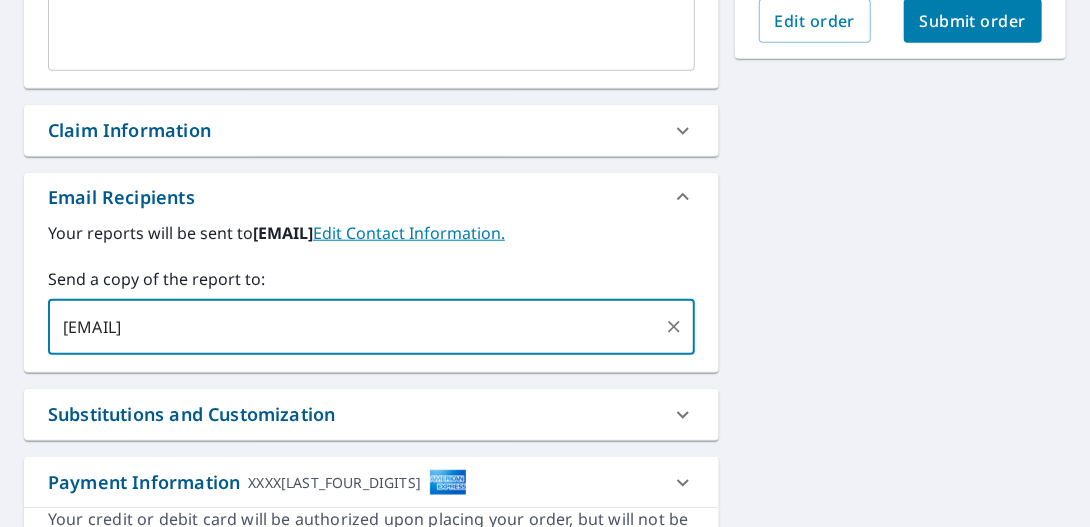 type on "[EMAIL]" 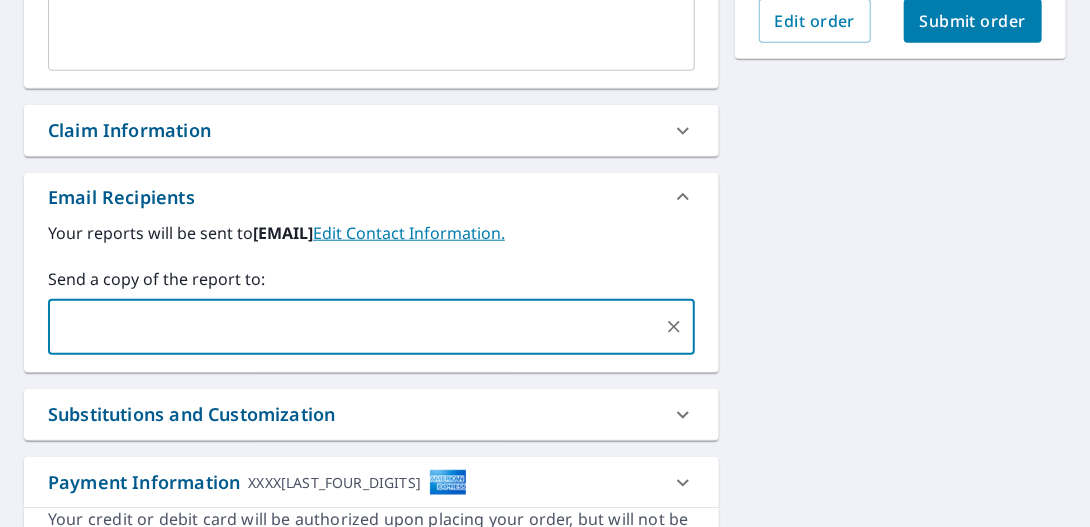 click on "[NUMBER] [STREET] [CITY], [STATE] [POSTAL_CODE] Aerial Road A standard road map Aerial A detailed look from above Labels Labels 250 feet 50 m © 2025 TomTom, © Vexcel Imaging, © 2025 Microsoft Corporation,  © OpenStreetMap Terms PROPERTY TYPE Residential BUILDING ID [NUMBER] [STREET], [CITY], [STATE], [POSTAL_CODE] Changes to structures in last 4 years ( renovations, additions, etc. ) Include Special Instructions x ​ Claim Information Claim number ​ Claim information ​ PO number ​ Date of loss ​ Cat ID ​ Email Recipients Your reports will be sent to  [EMAIL].  Edit Contact Information. Send a copy of the report to: ​ Substitutions and Customization Roof measurement report substitutions If a Premium Report is unavailable send me an Extended Coverage 3D Report: Yes No Ask If an Extended Coverage 3D Report is unavailable send me an Extended Coverage 2D Report: Yes No Ask If a Residential/Multi-Family Report is unavailable send me a Commercial Report: Yes No Ask Additional Report Formats" at bounding box center (545, 87) 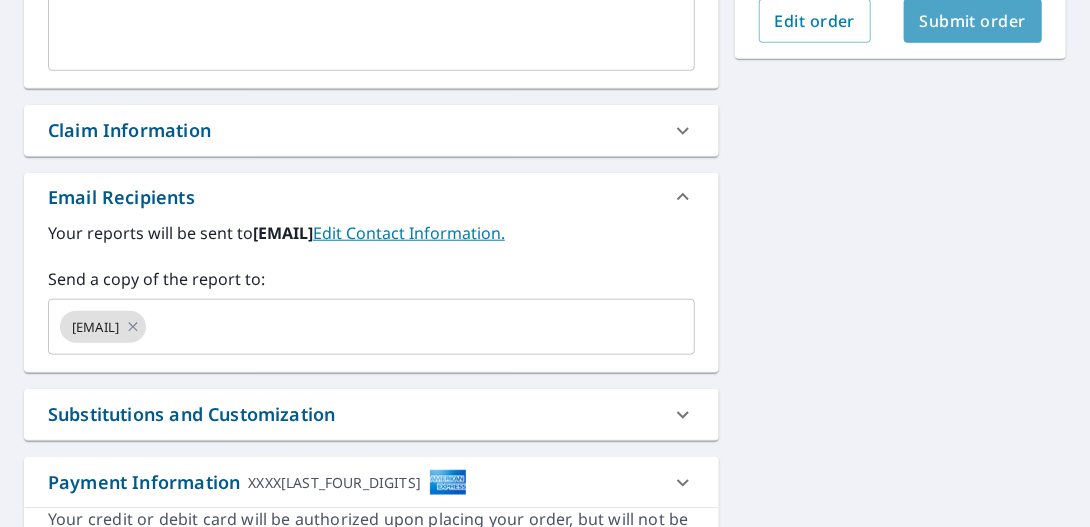 click on "Submit order" at bounding box center (973, 21) 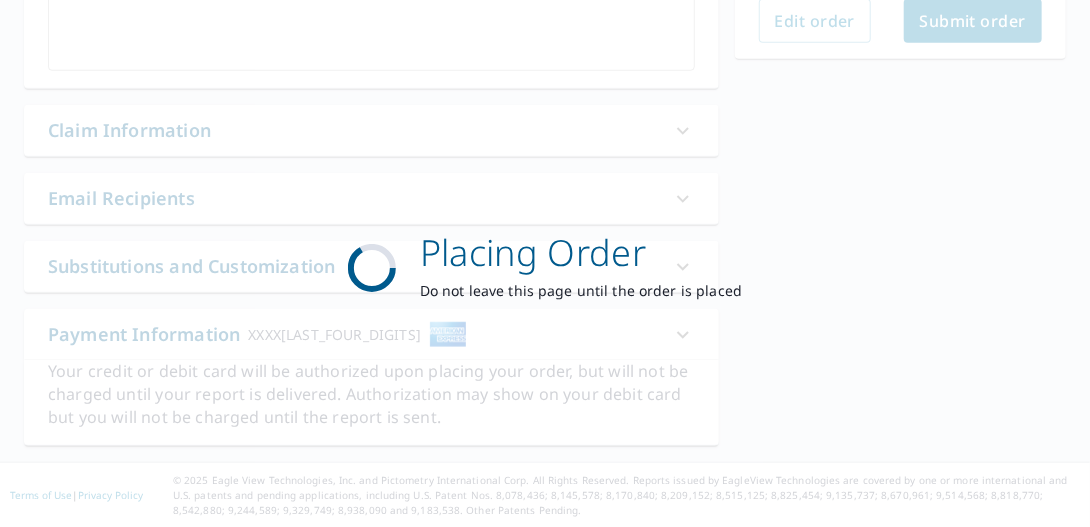 scroll, scrollTop: 618, scrollLeft: 0, axis: vertical 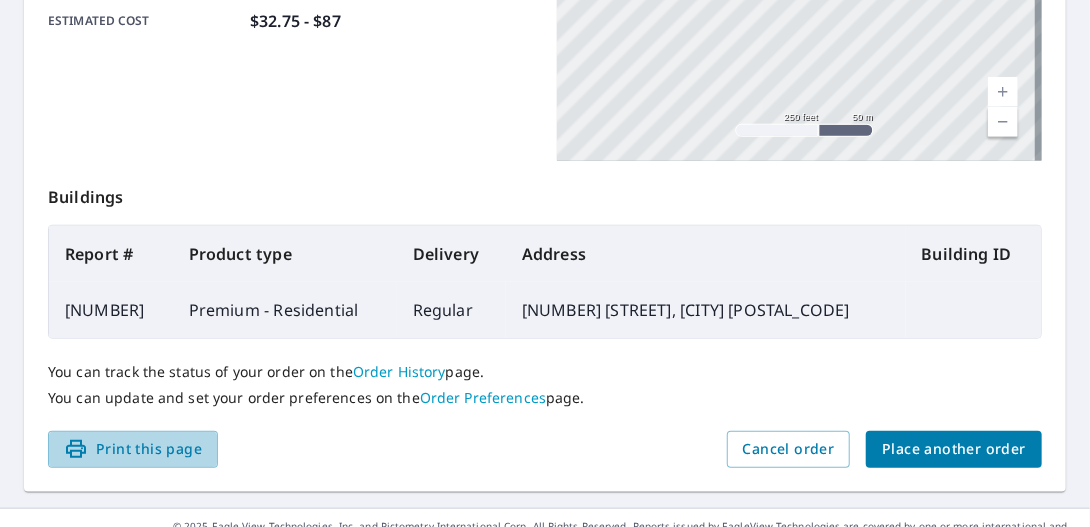 drag, startPoint x: 152, startPoint y: 452, endPoint x: 163, endPoint y: 408, distance: 45.35416 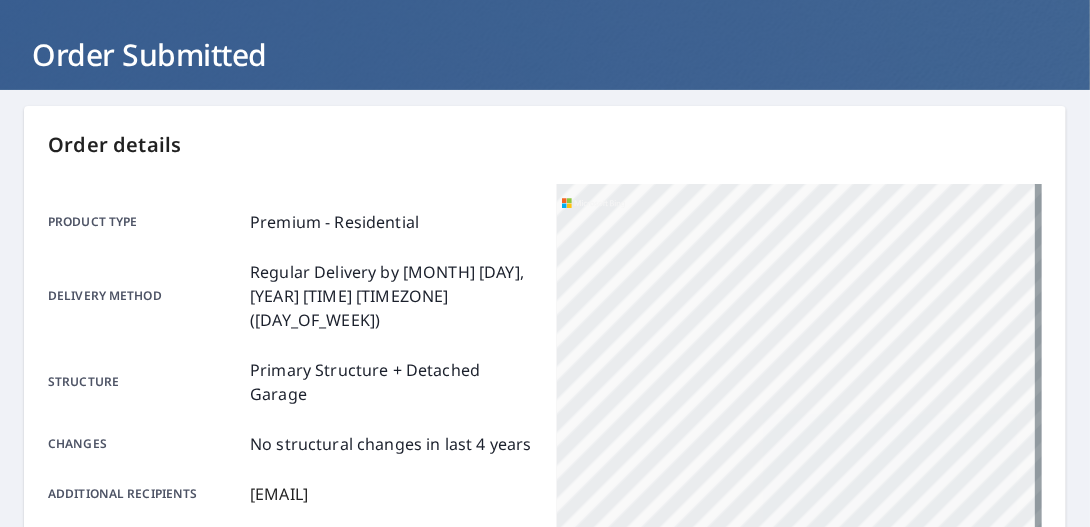 scroll, scrollTop: 0, scrollLeft: 0, axis: both 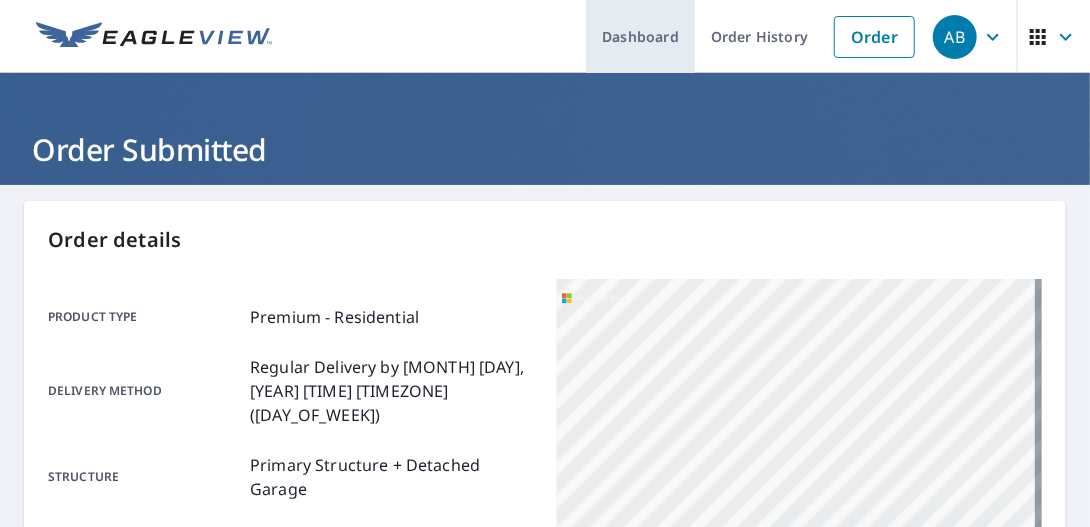click on "Dashboard" at bounding box center (640, 36) 